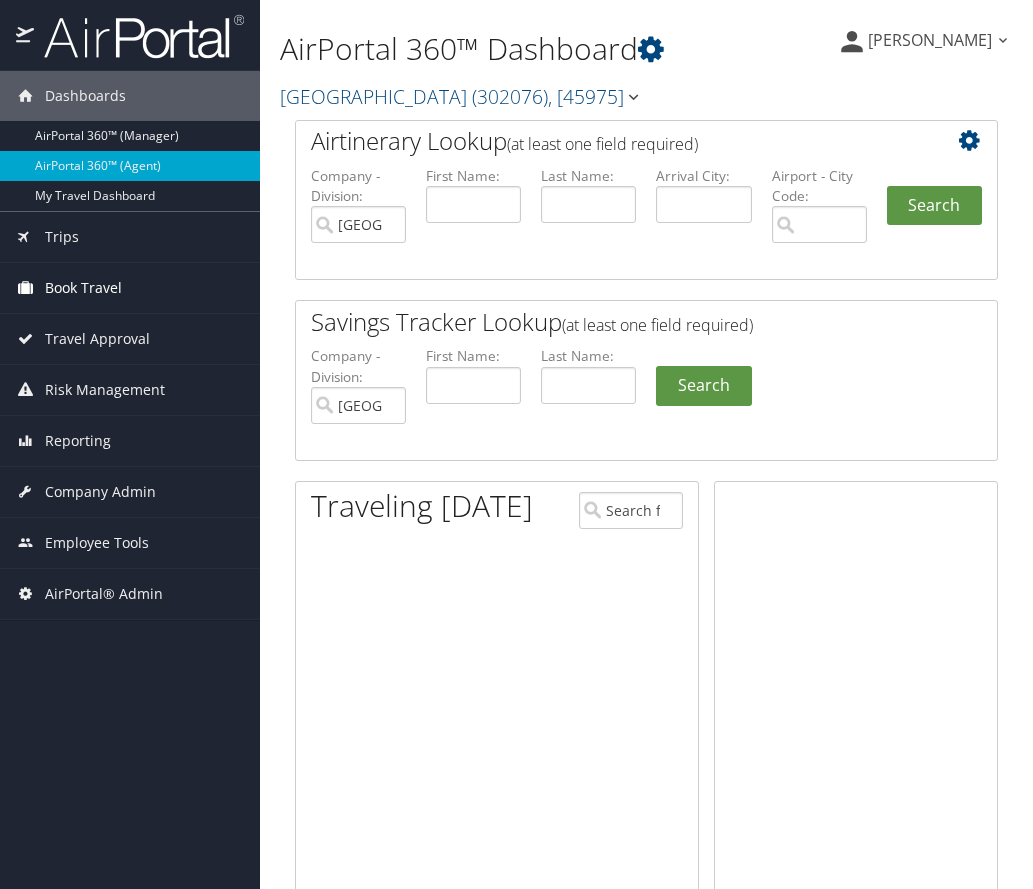 scroll, scrollTop: 0, scrollLeft: 0, axis: both 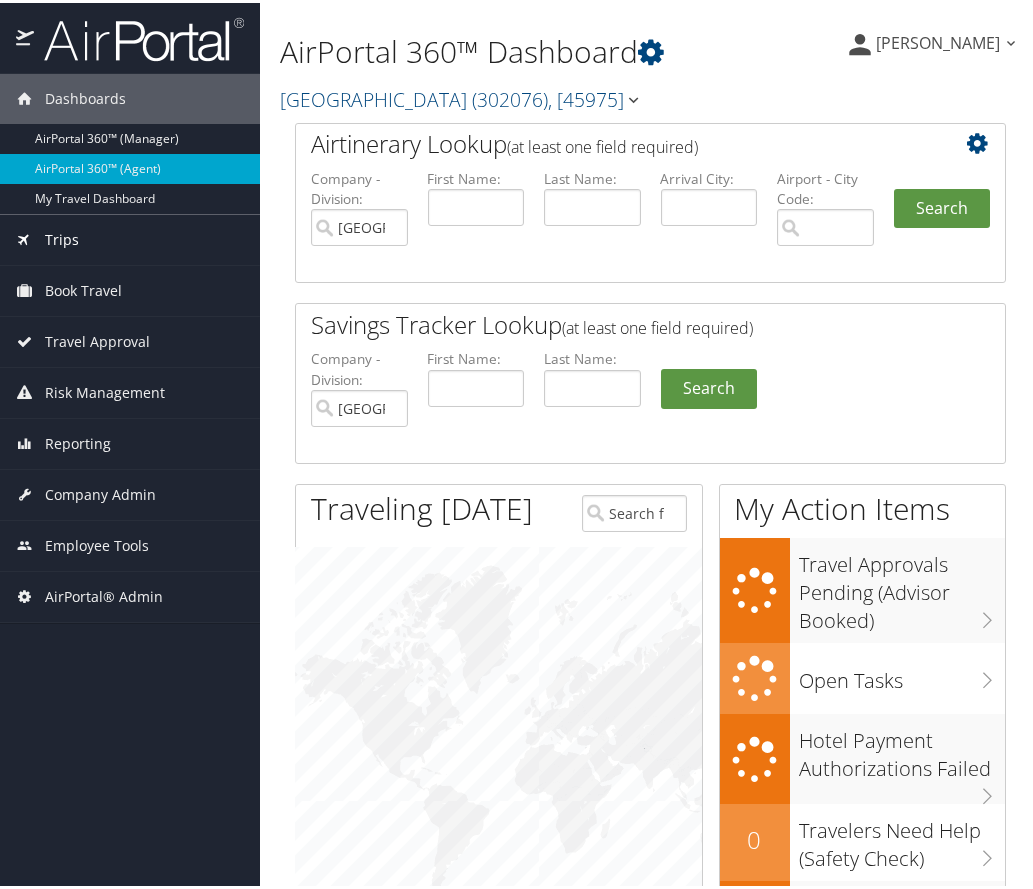 click on "Trips" at bounding box center (130, 237) 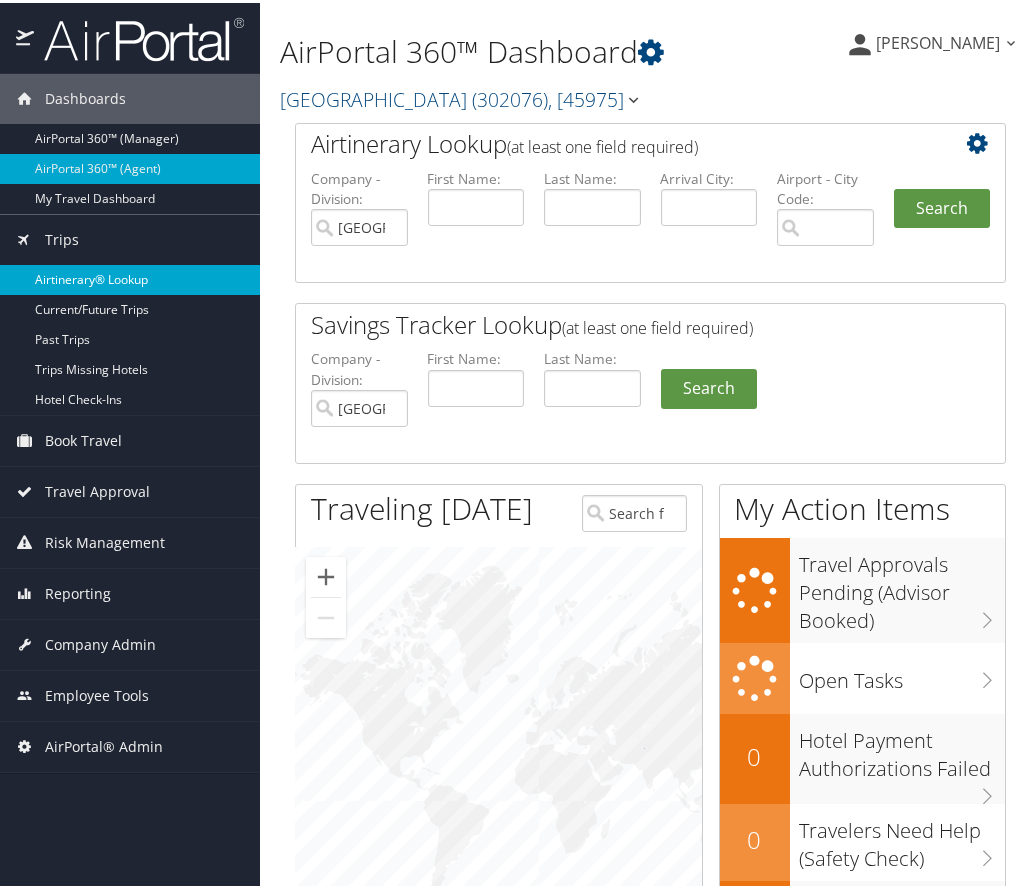 click on "Airtinerary® Lookup" at bounding box center [130, 277] 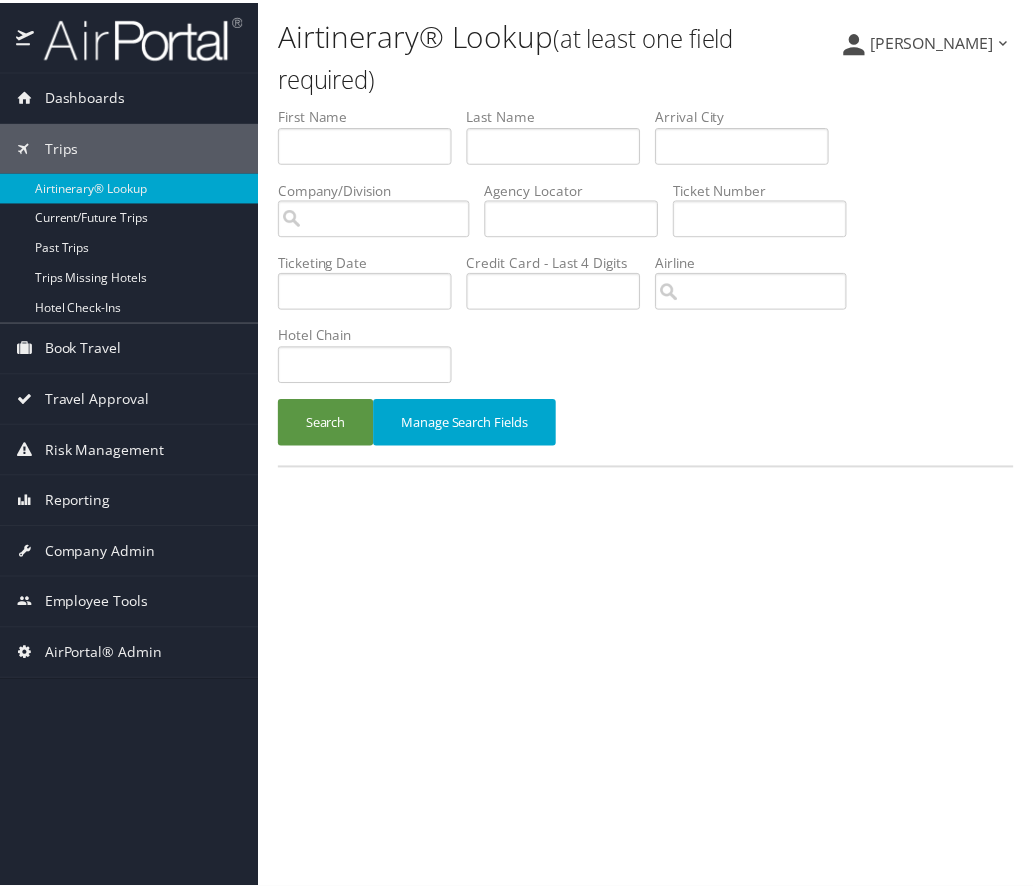 scroll, scrollTop: 0, scrollLeft: 0, axis: both 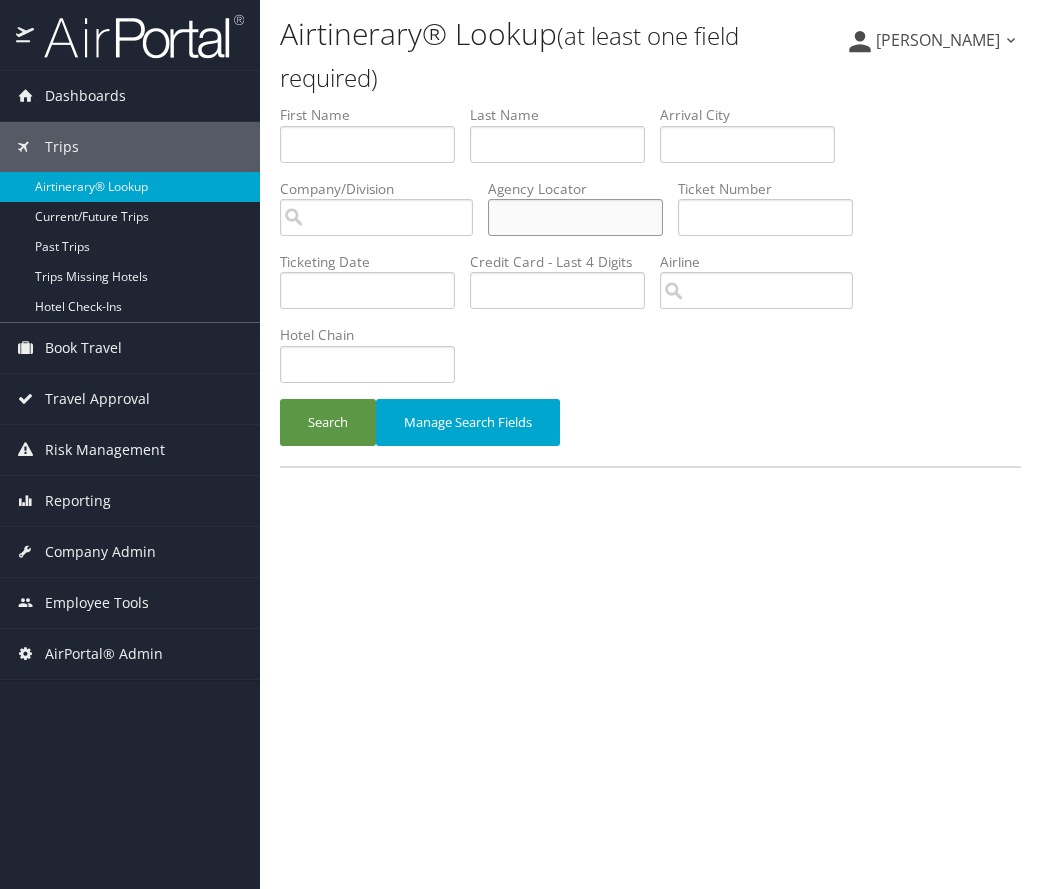 click at bounding box center (575, 217) 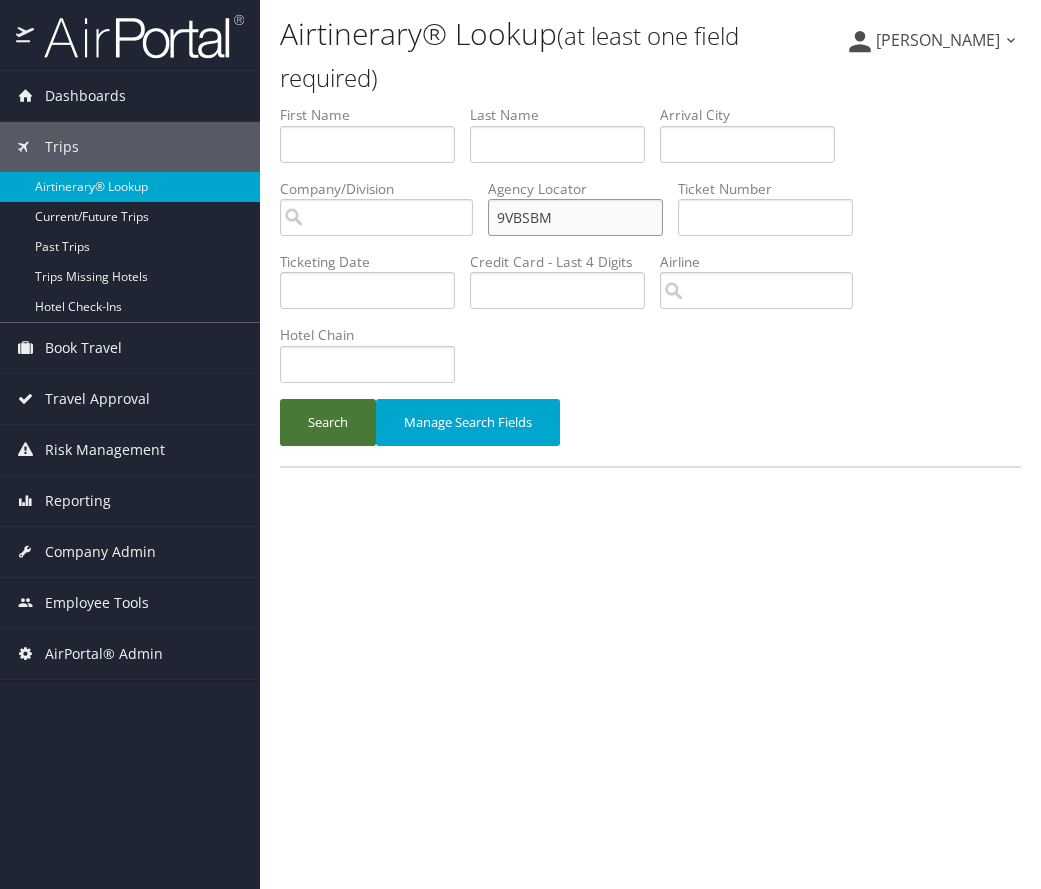 type on "9VBSBM" 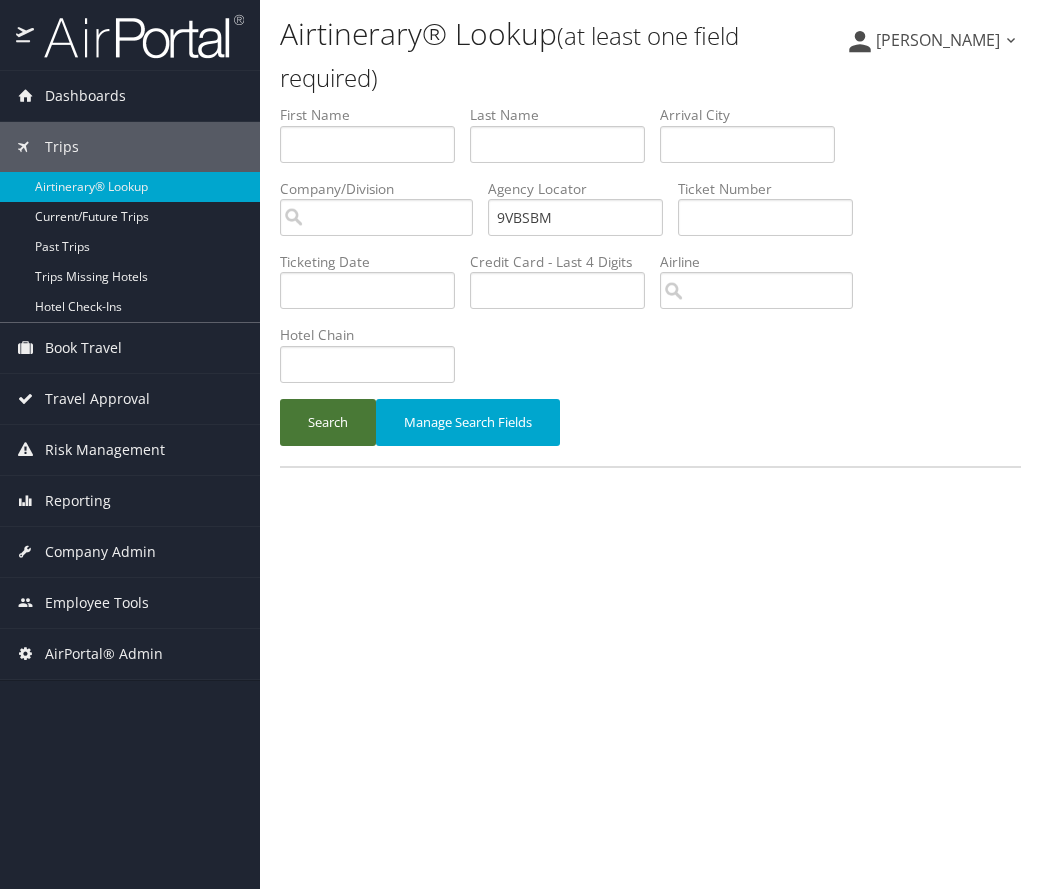click on "Search" at bounding box center [328, 422] 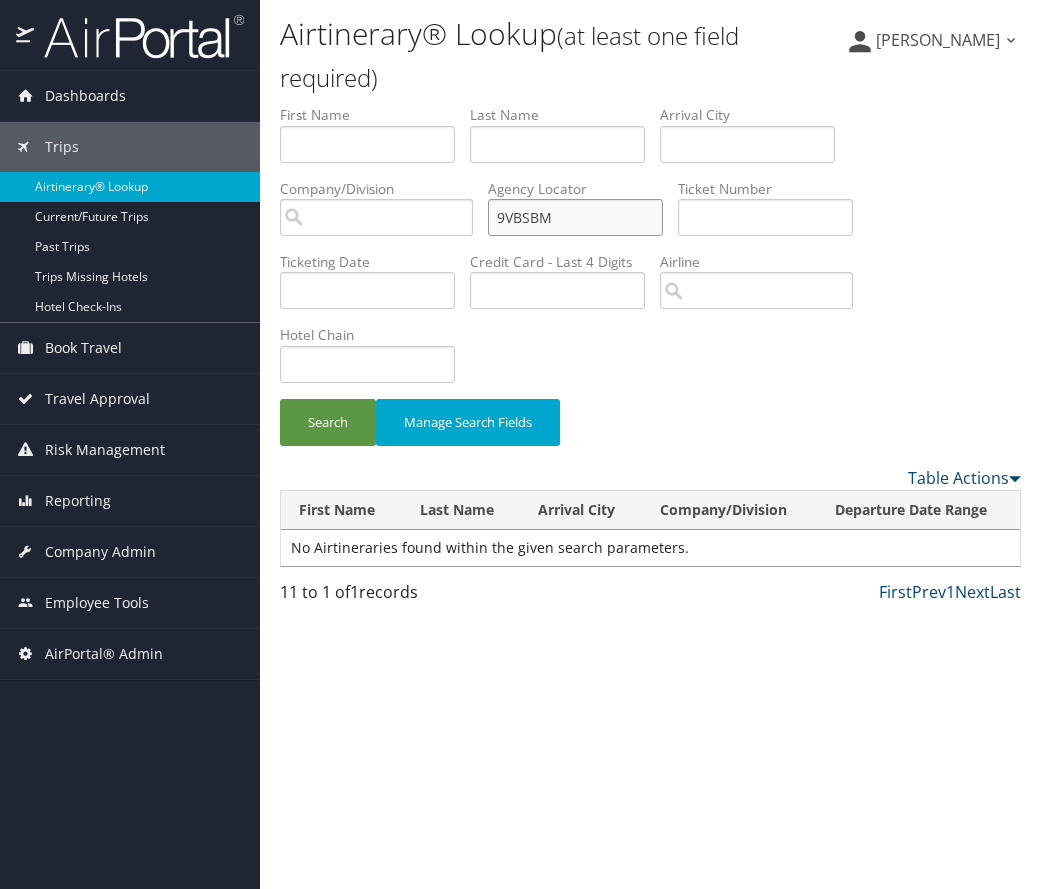 drag, startPoint x: 424, startPoint y: 230, endPoint x: 438, endPoint y: 203, distance: 30.413813 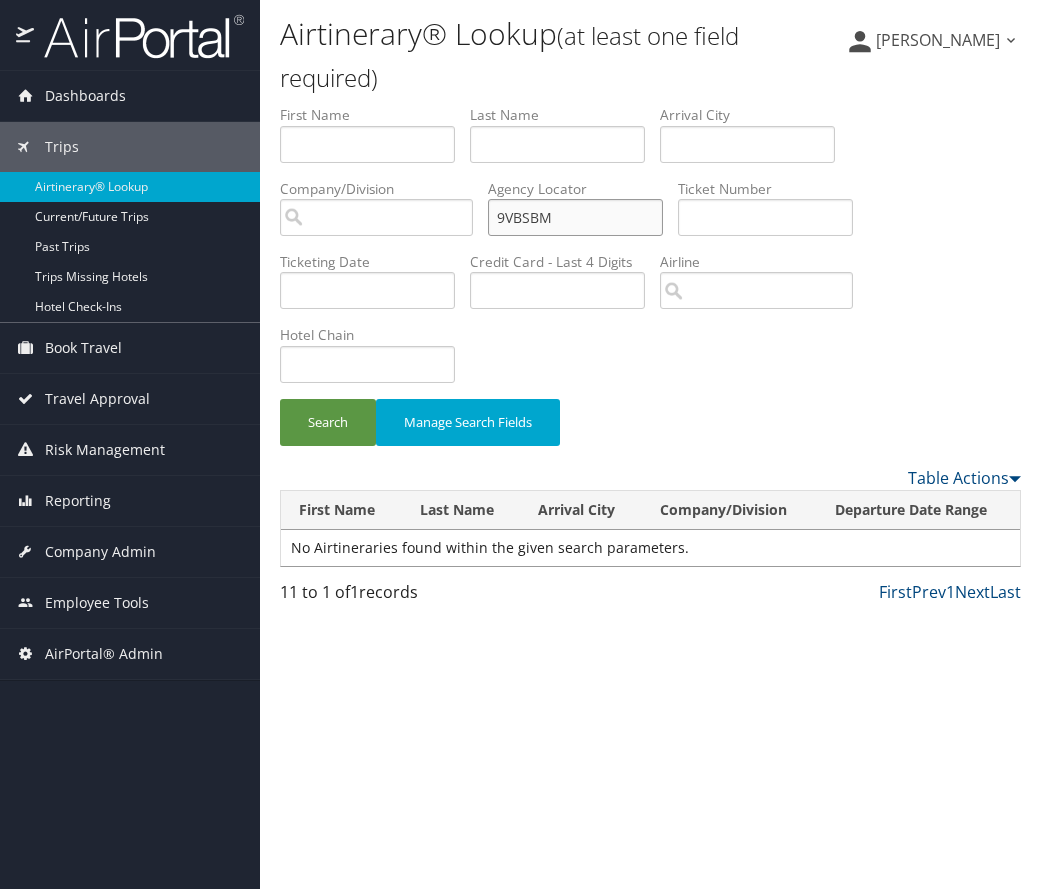 click on "First Name Last Name Departure City Arrival City Company/Division Airport/City Code Departure Date Range Agency Locator 9VBSBM Ticket Number Ticketing Date Invoice Number Flight Number Agent Name Air Confirmation Hotel Confirmation Credit Card - Last 4 Digits Airline Car Rental Chain Hotel Chain Rail Vendor Authorization Billable Client Code Cost Center Department Explanation Manager ID Project Purpose Region Traveler ID" at bounding box center (650, 105) 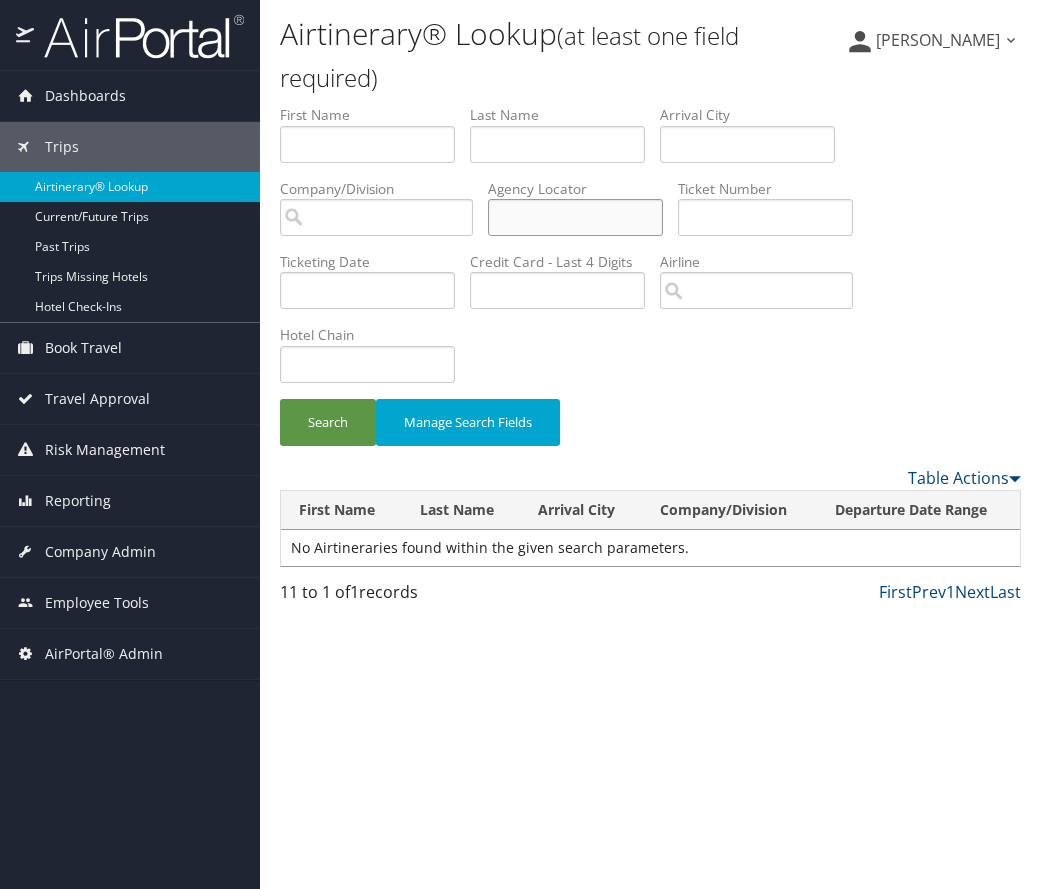 type 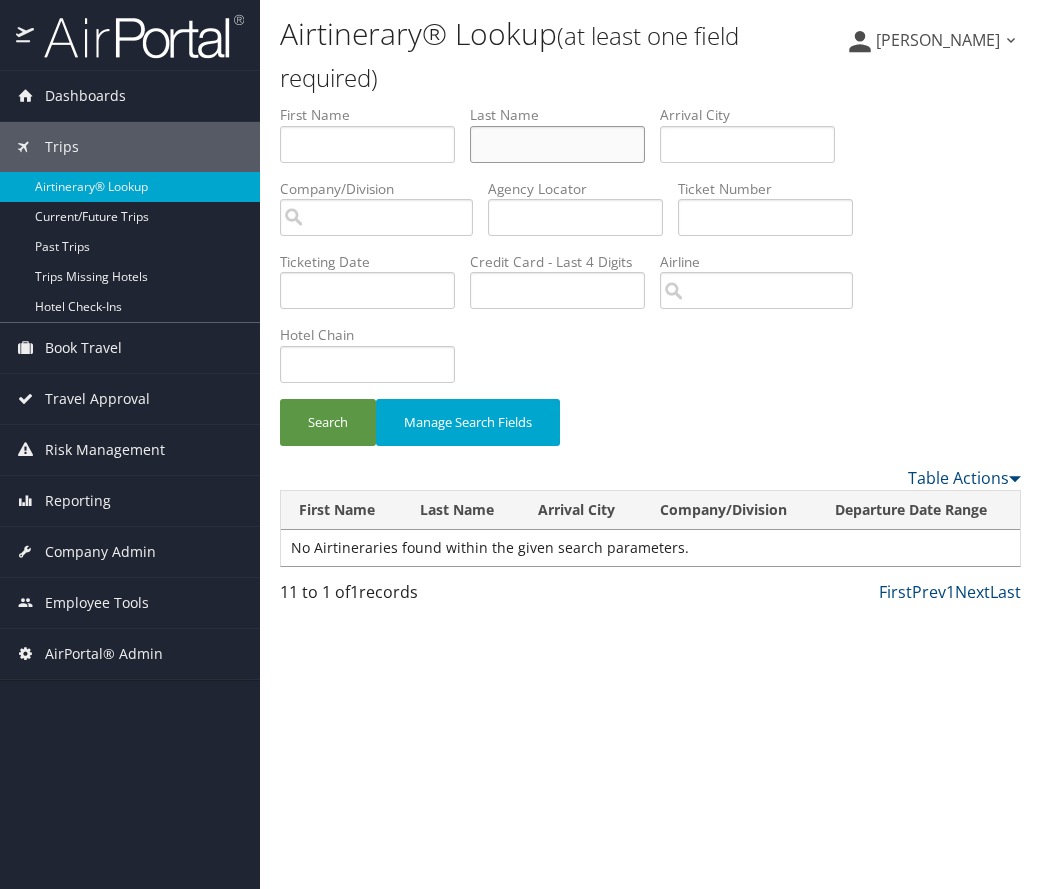 click at bounding box center [557, 144] 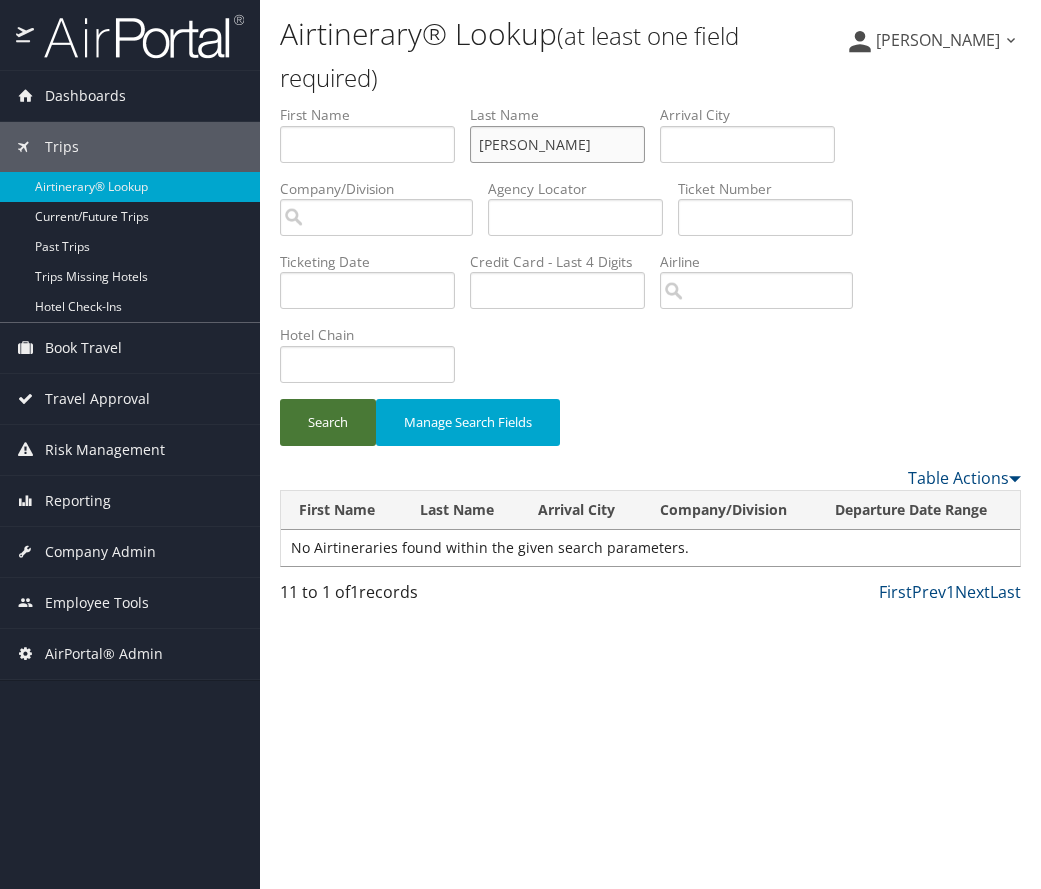 type on "watkins" 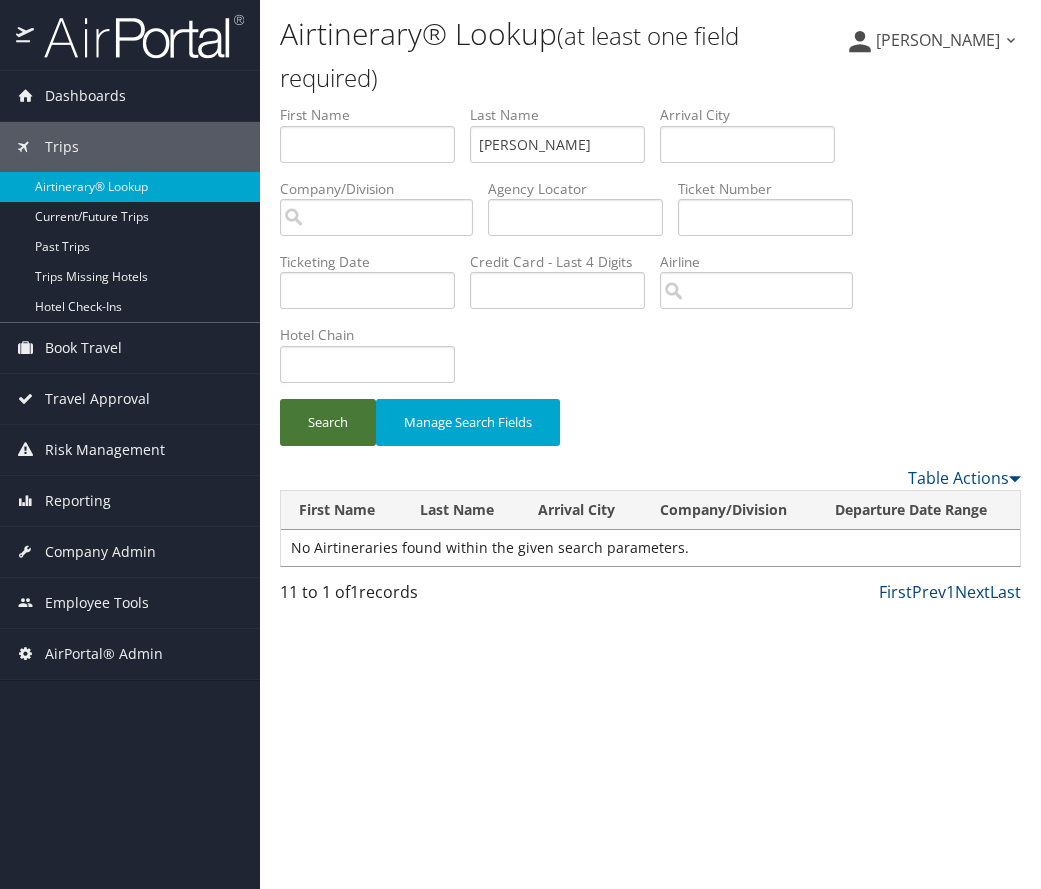 click on "Search" at bounding box center (328, 422) 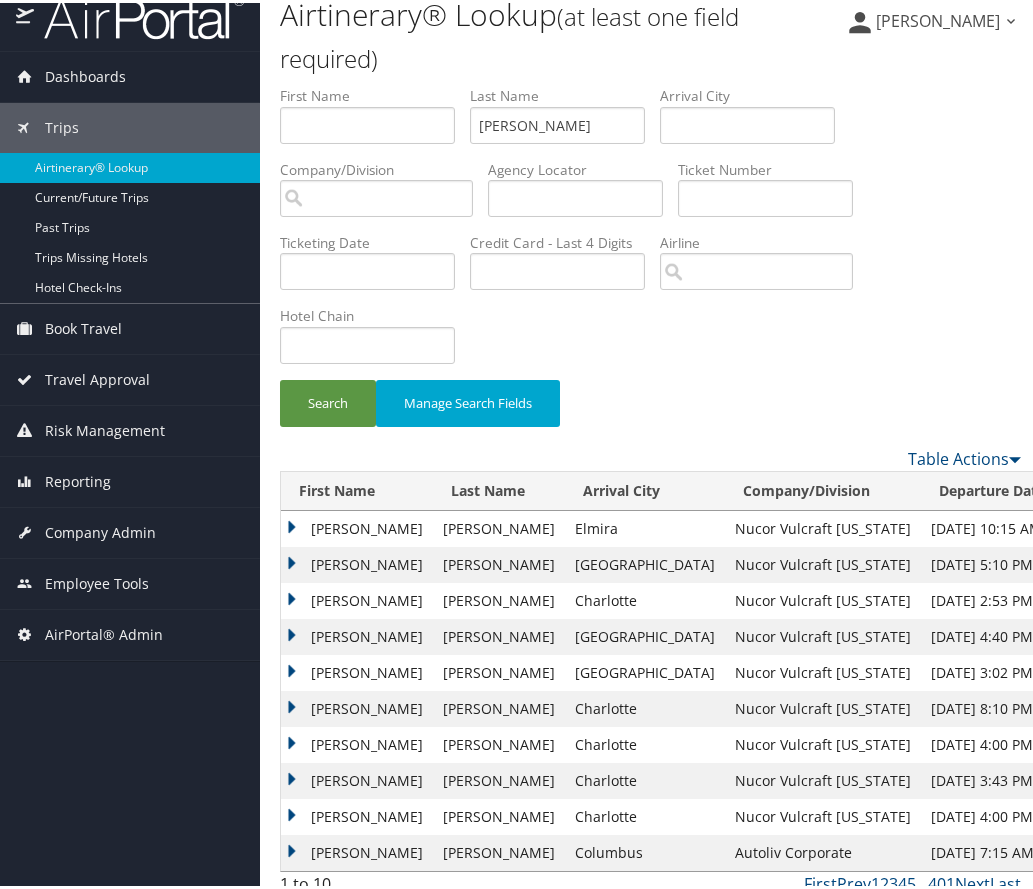 scroll, scrollTop: 60, scrollLeft: 0, axis: vertical 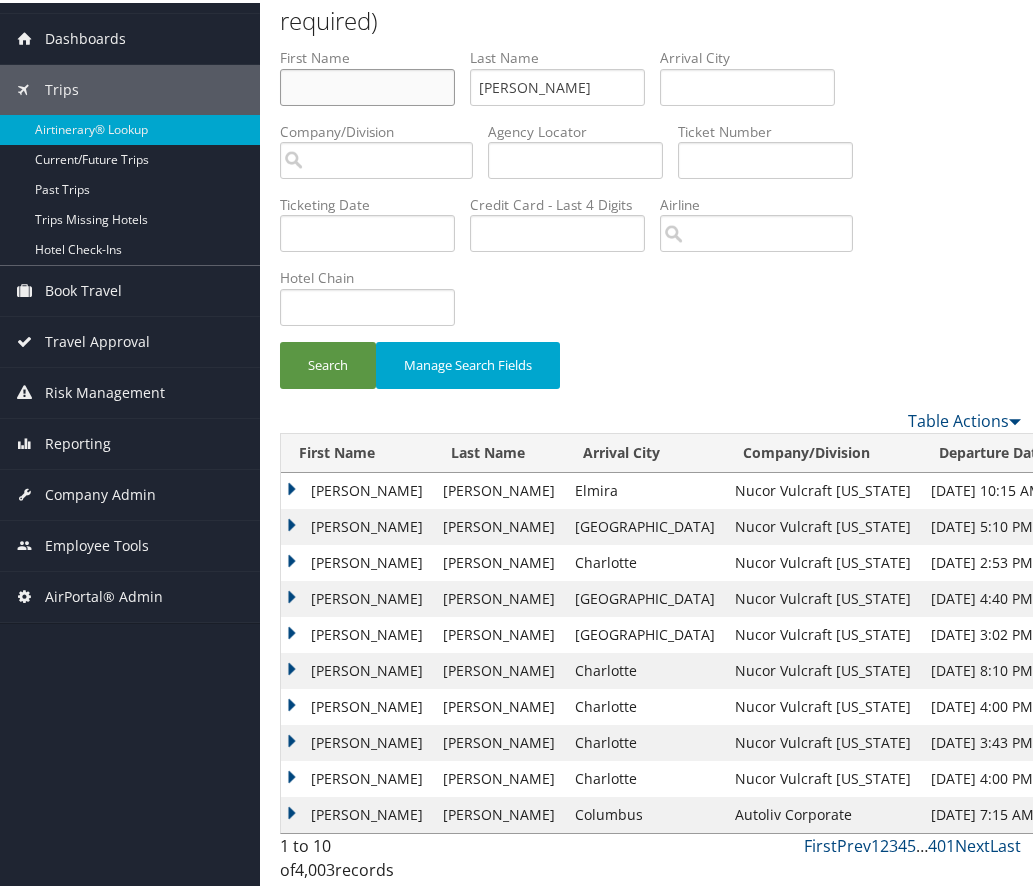 click at bounding box center (367, 84) 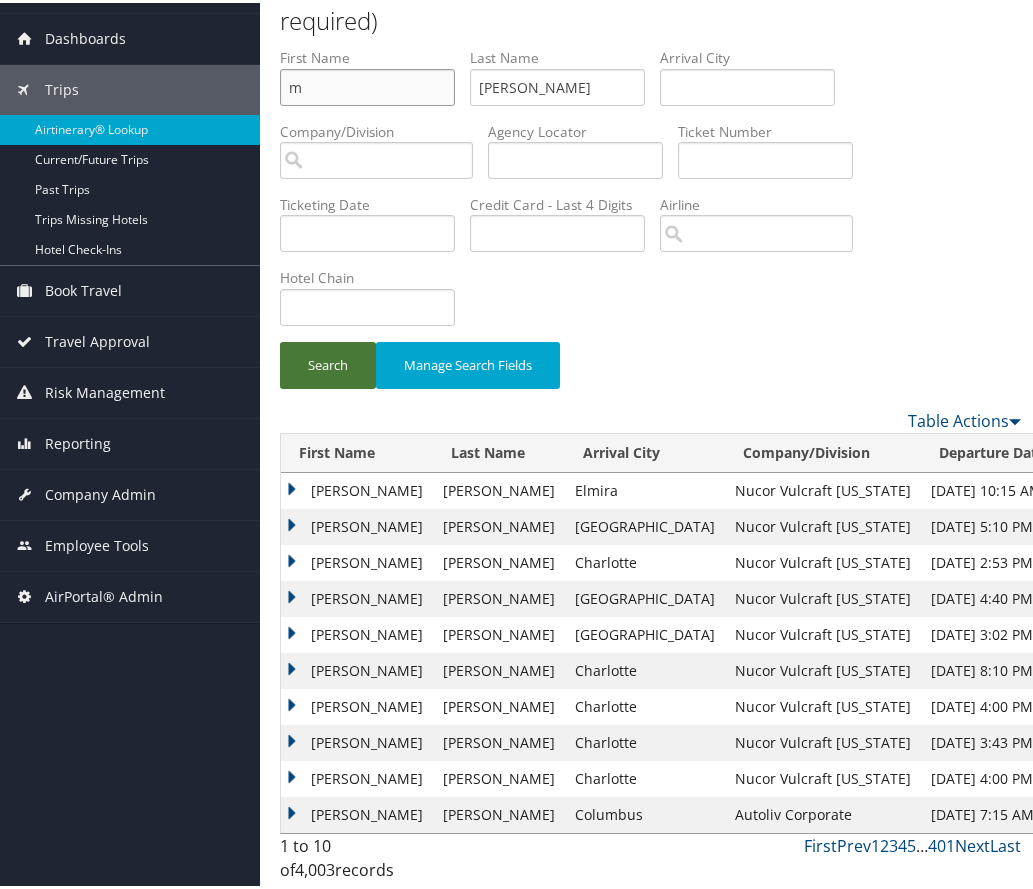 type on "m" 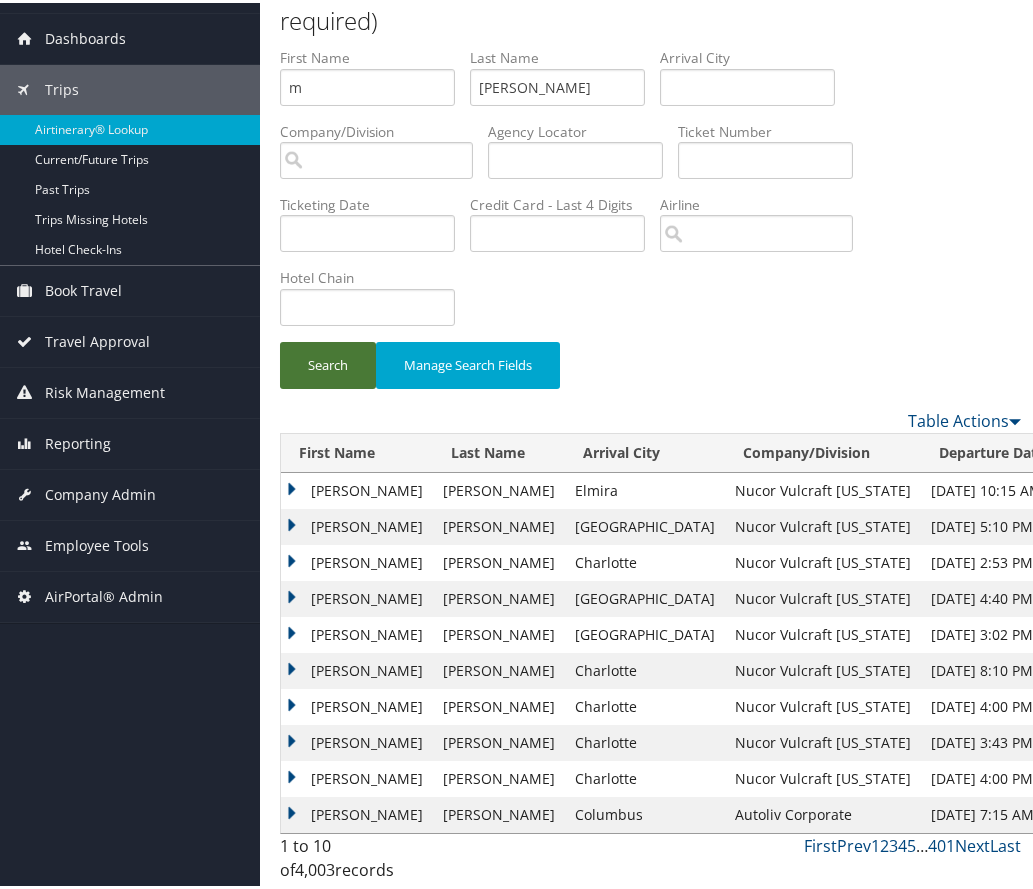 click on "Search" at bounding box center (328, 362) 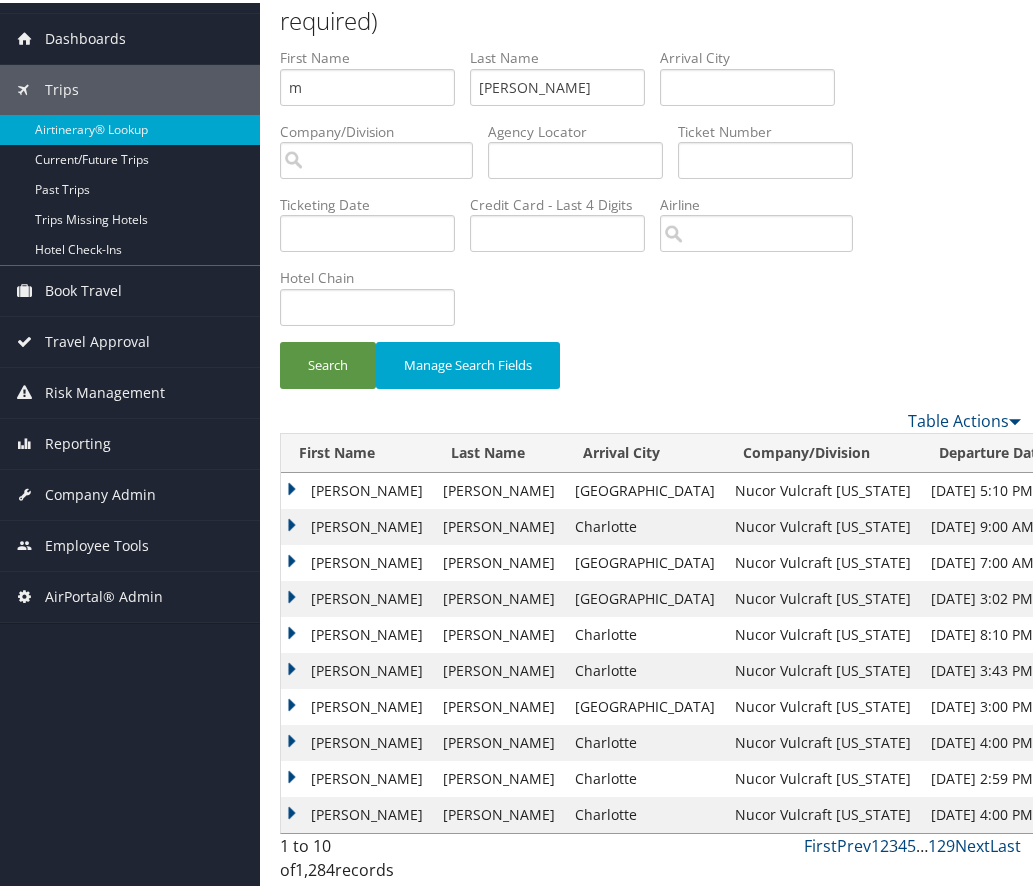 click on "3" at bounding box center [893, 843] 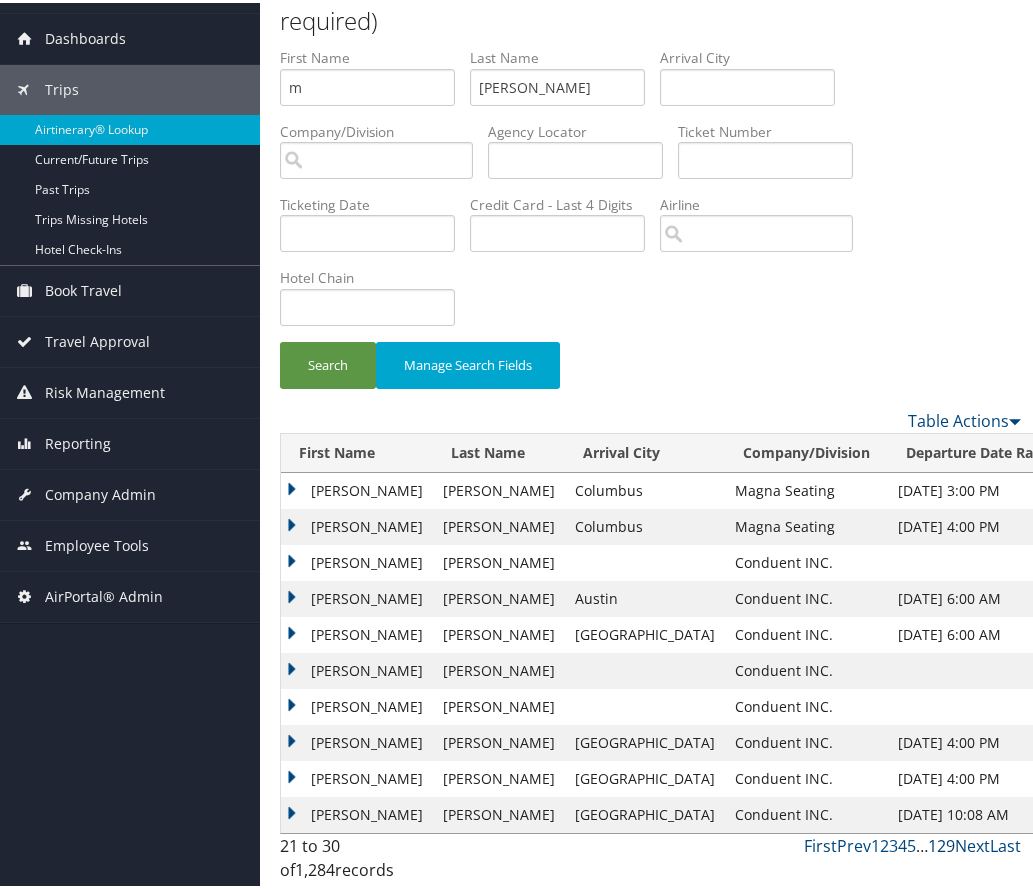 click on "129" at bounding box center [941, 843] 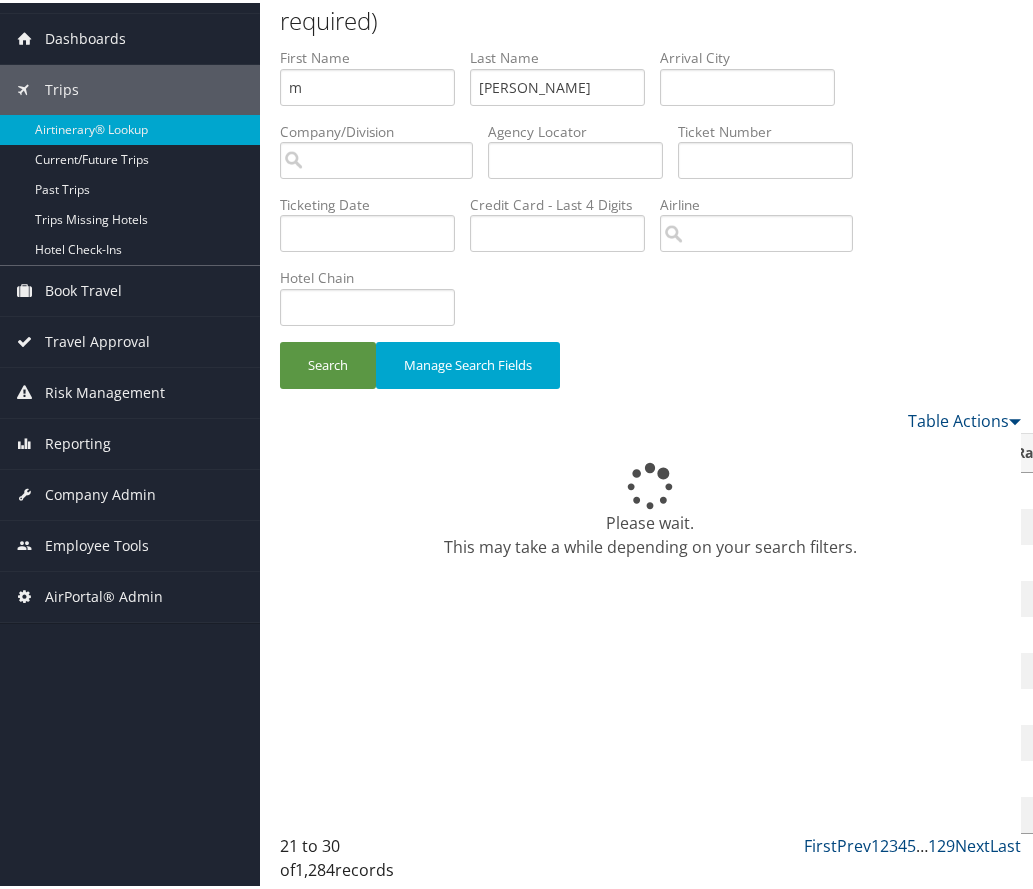 scroll, scrollTop: 0, scrollLeft: 0, axis: both 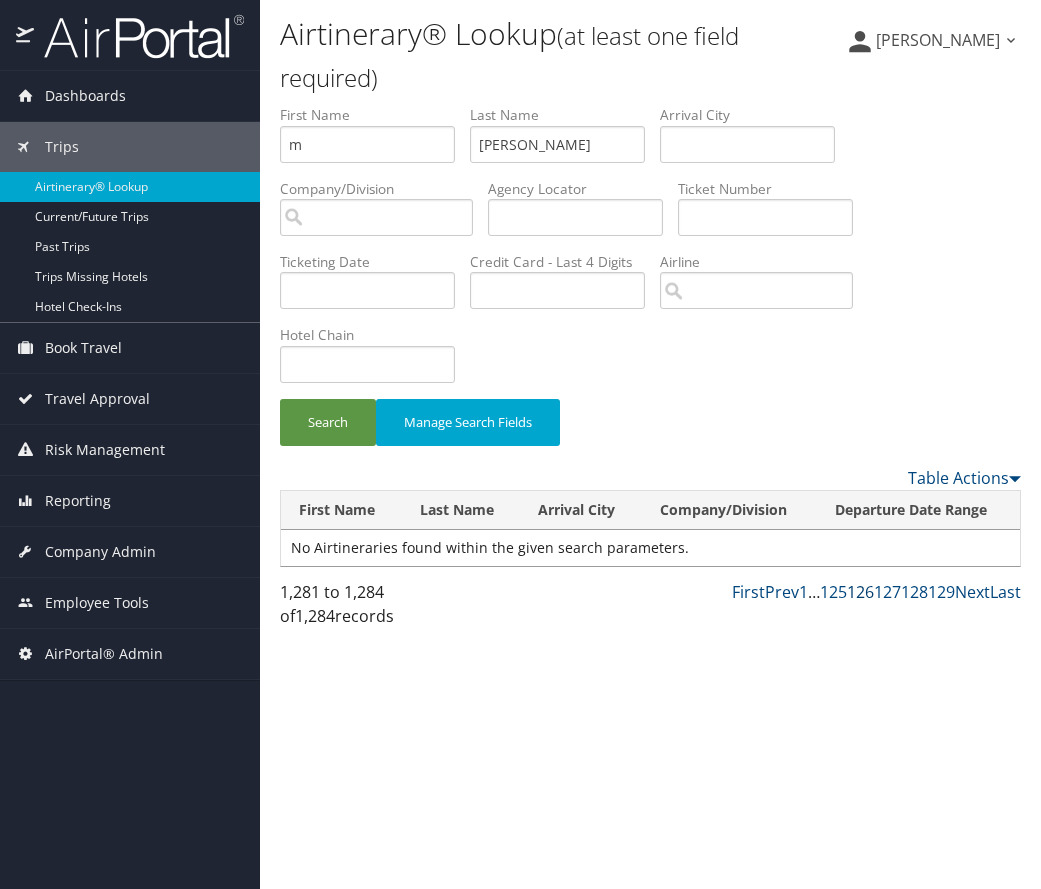 click on "126" at bounding box center [860, 592] 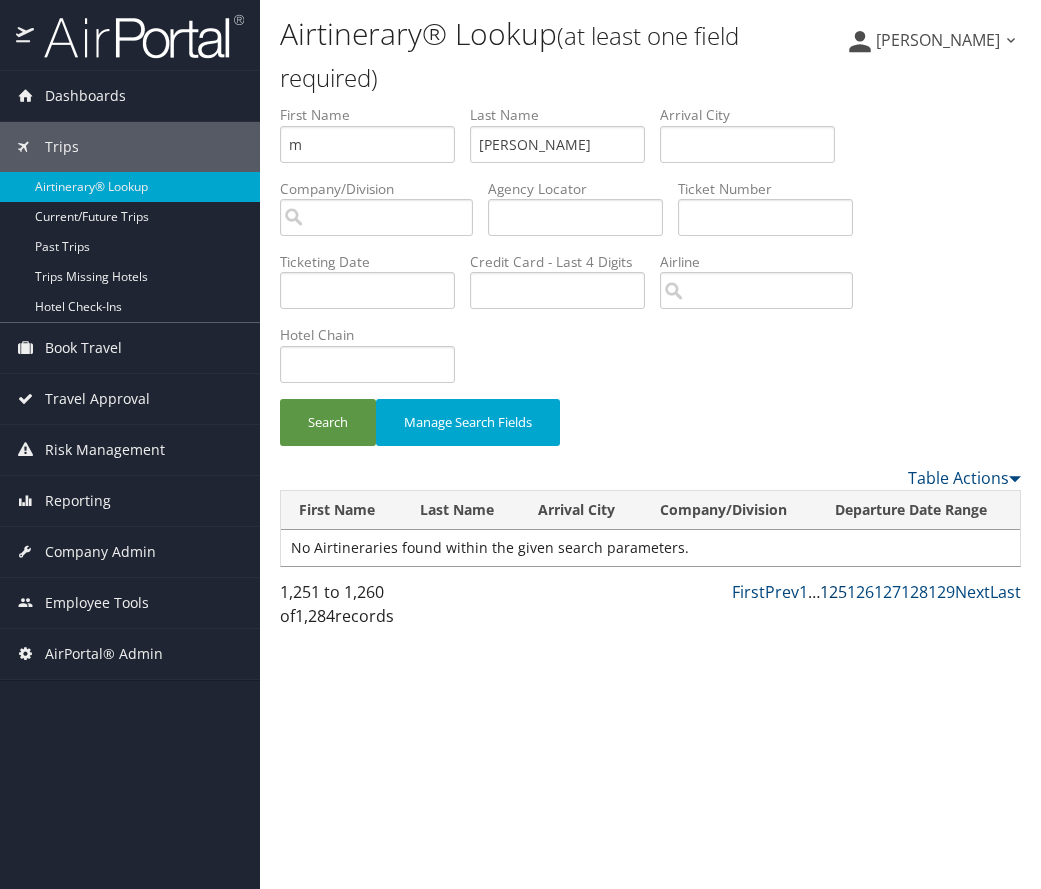 click on "125" at bounding box center [833, 592] 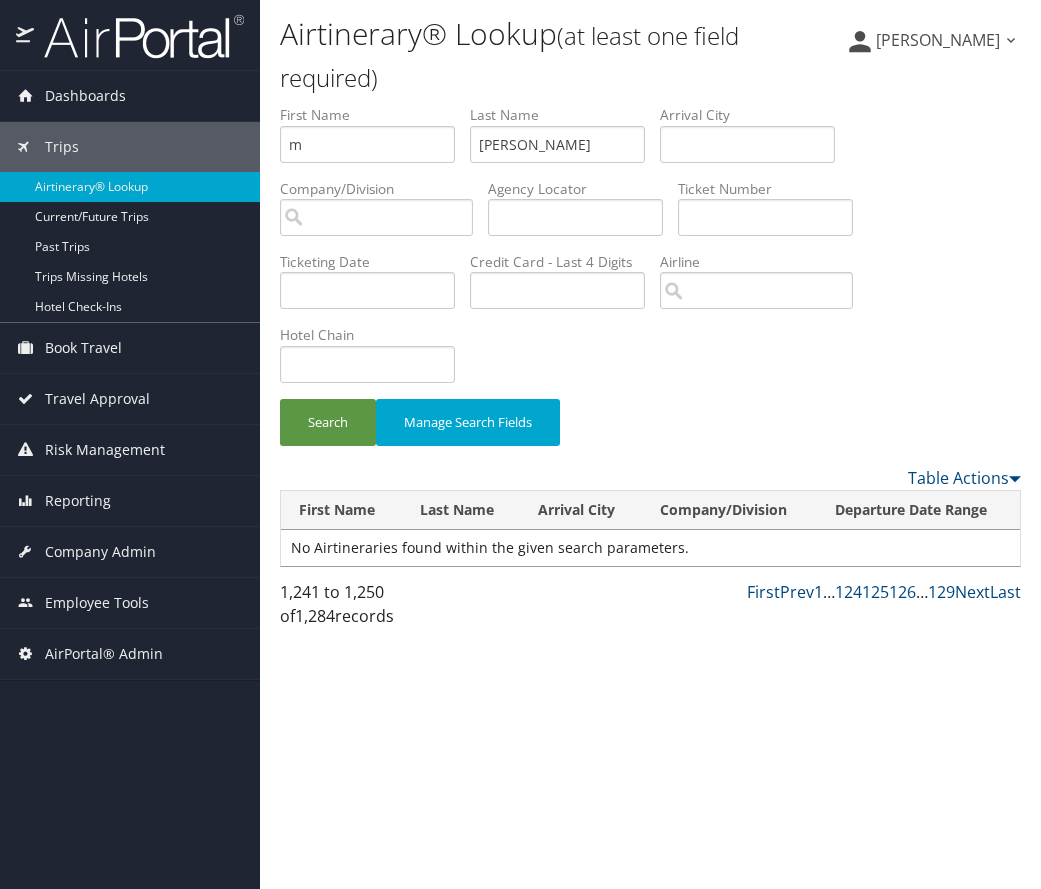 click on "1" at bounding box center (818, 592) 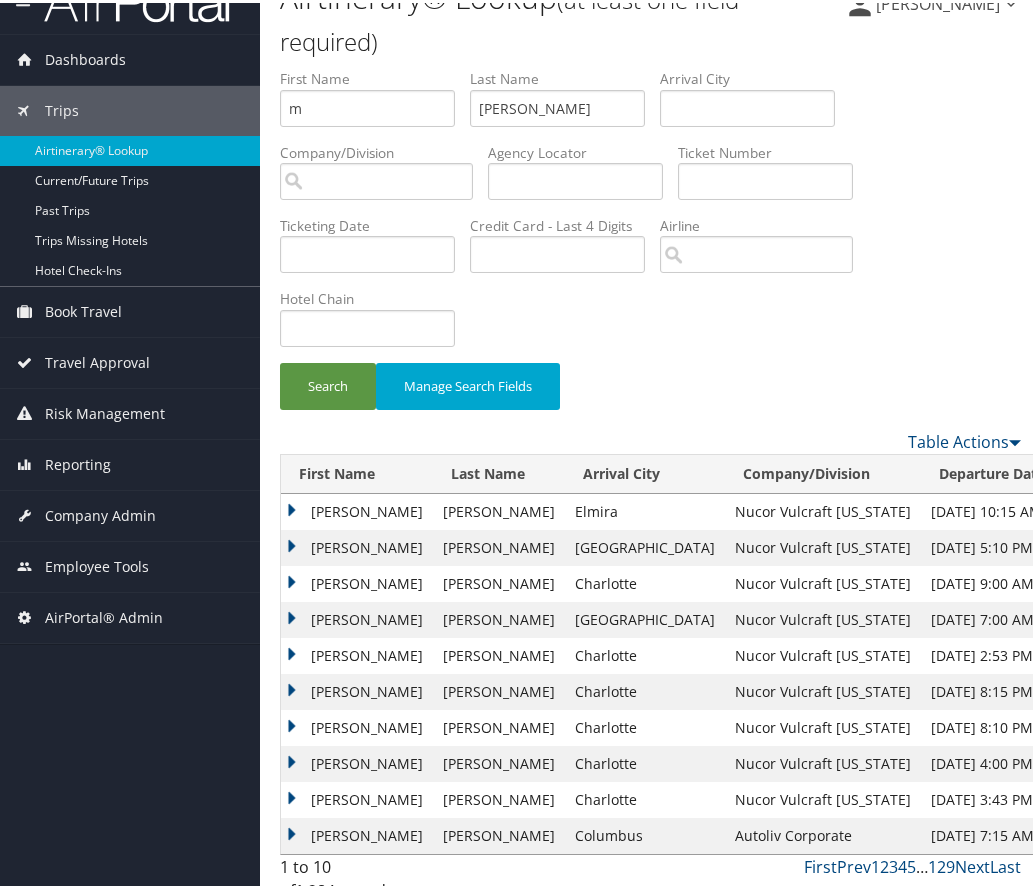 scroll, scrollTop: 60, scrollLeft: 0, axis: vertical 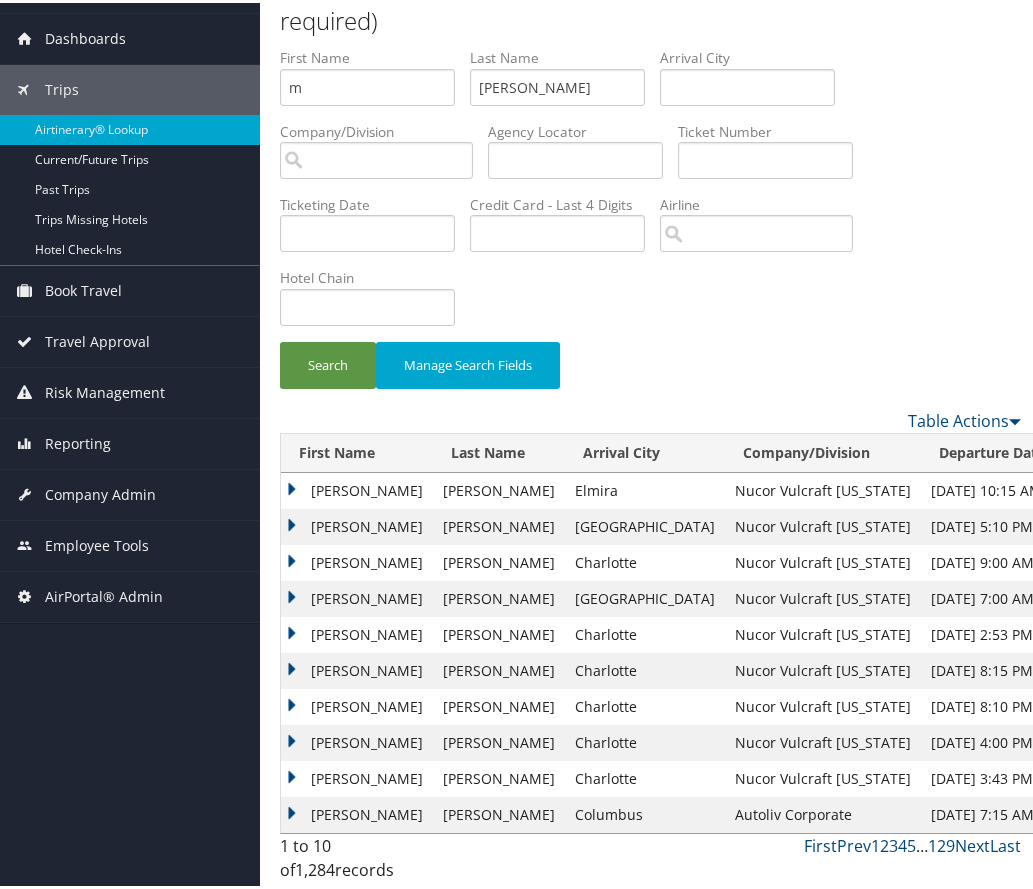 click on "First Name" at bounding box center [357, 450] 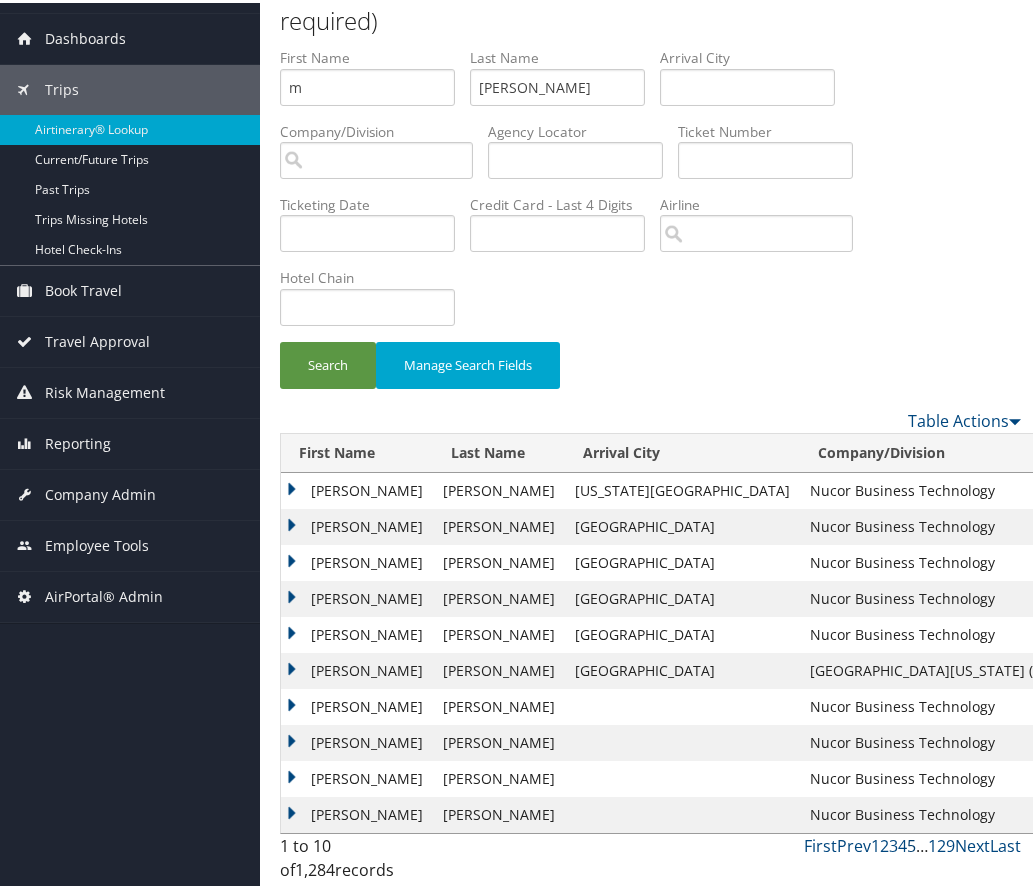 click on "5" at bounding box center [911, 843] 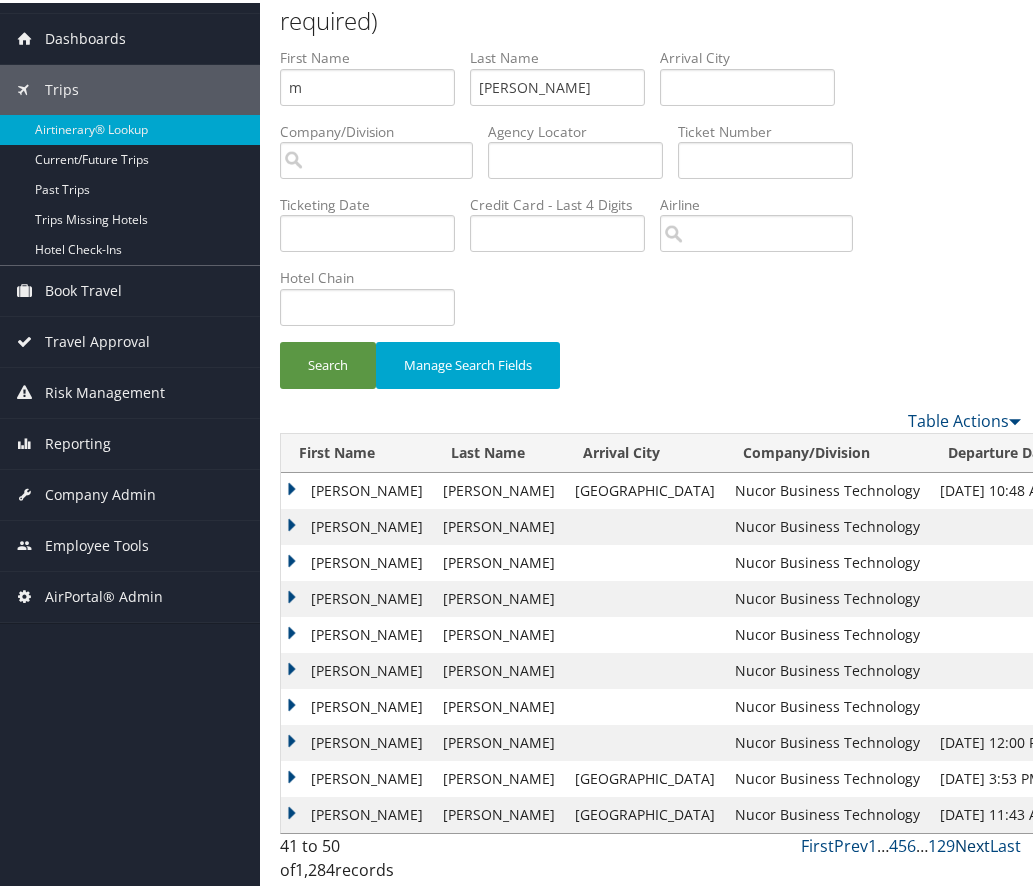 click on "Next" at bounding box center (972, 843) 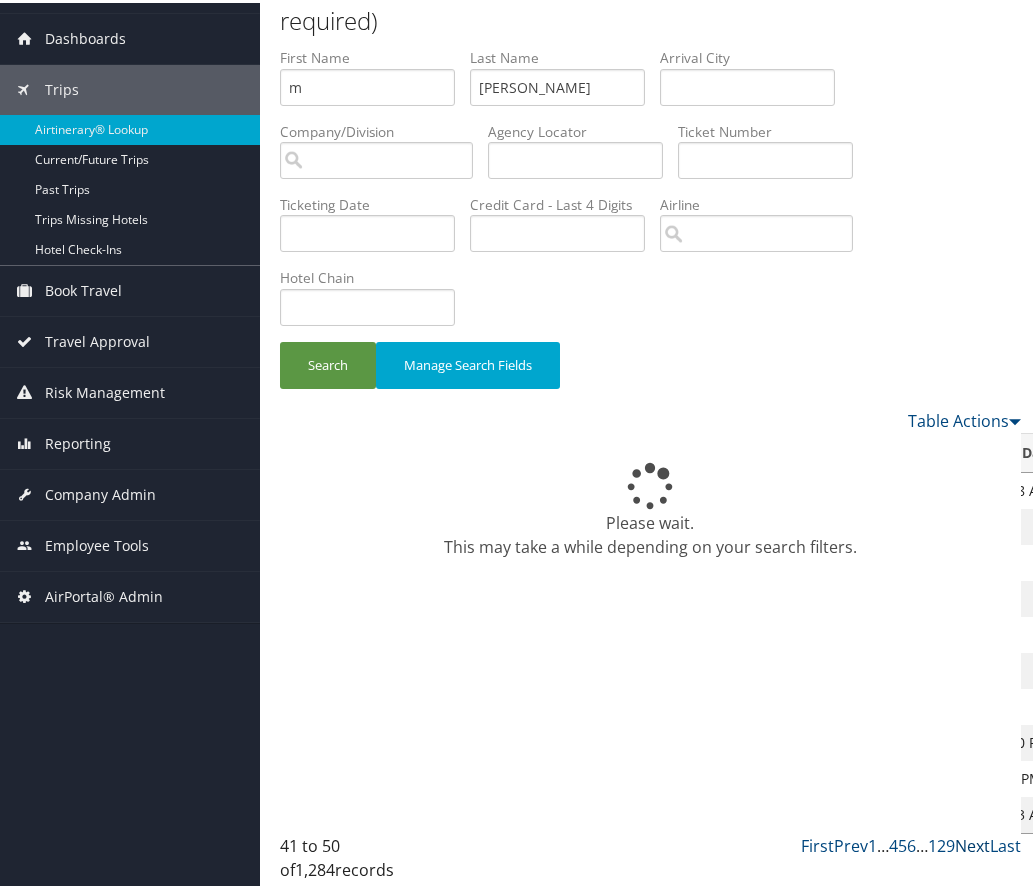 click on "Next" at bounding box center [972, 843] 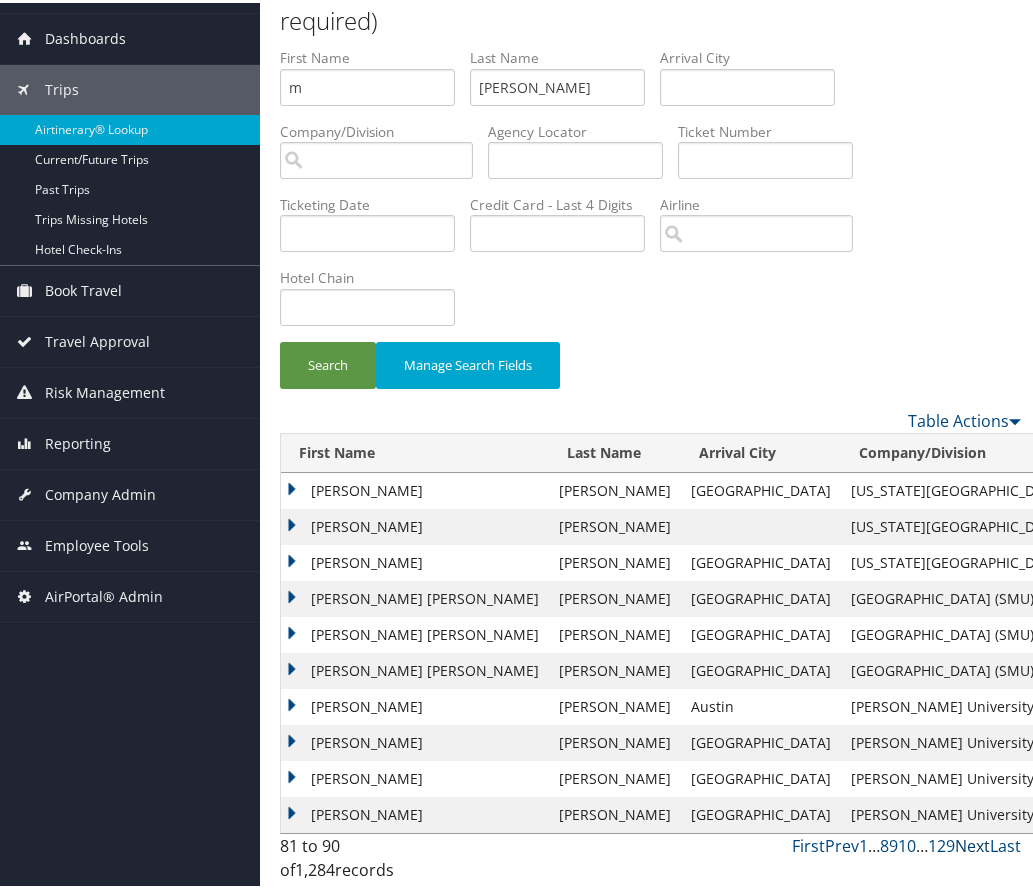 click on "Next" at bounding box center [972, 843] 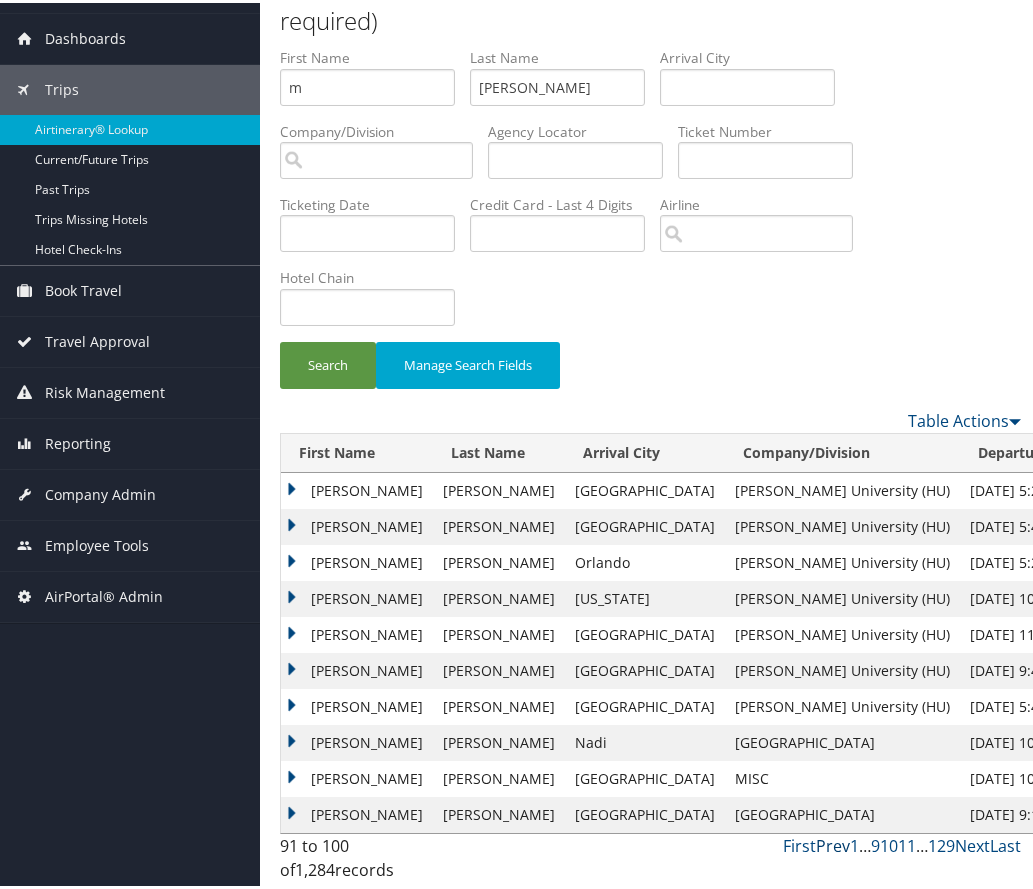 click on "Prev" at bounding box center [833, 843] 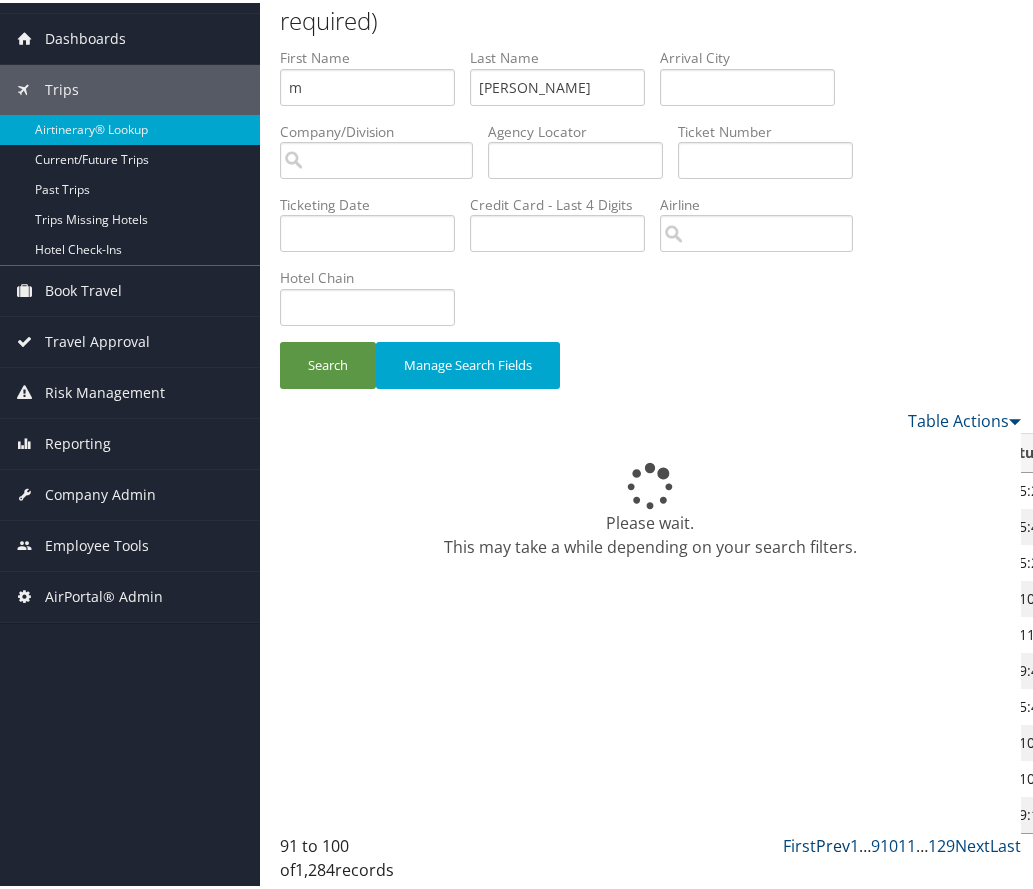 click on "Prev" at bounding box center (833, 843) 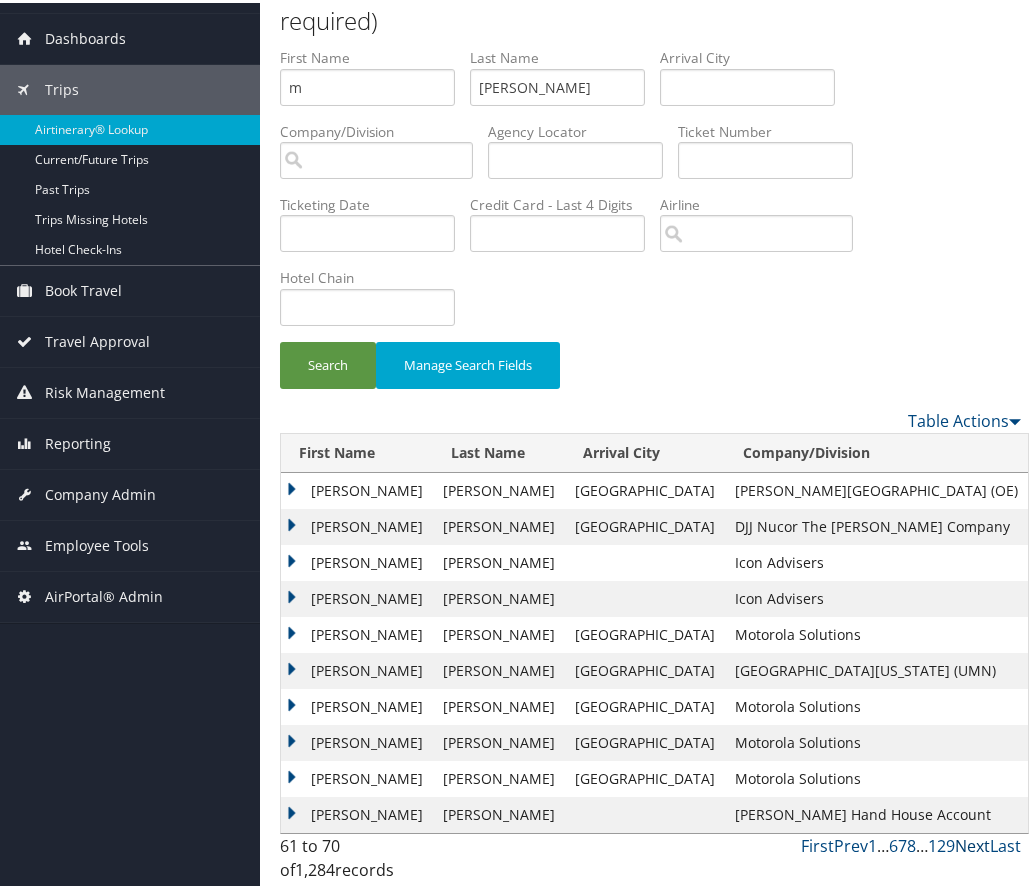 click on "Next" at bounding box center (972, 843) 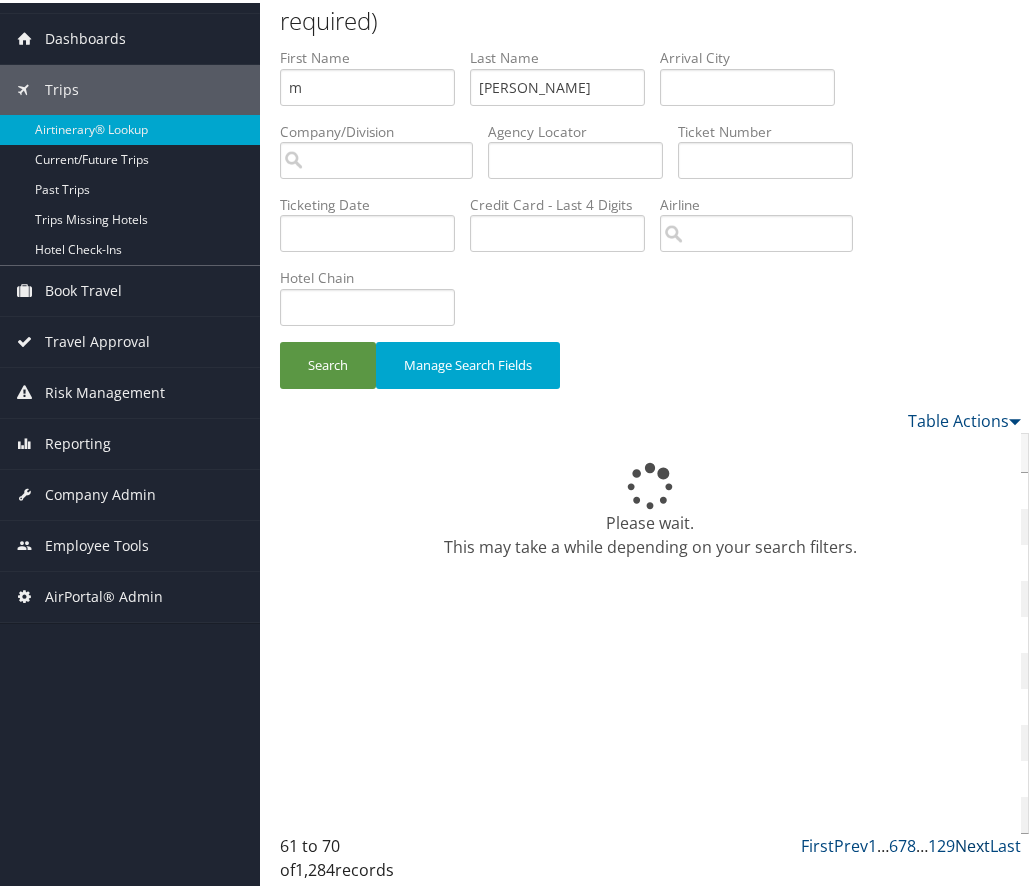 click on "Next" at bounding box center (972, 843) 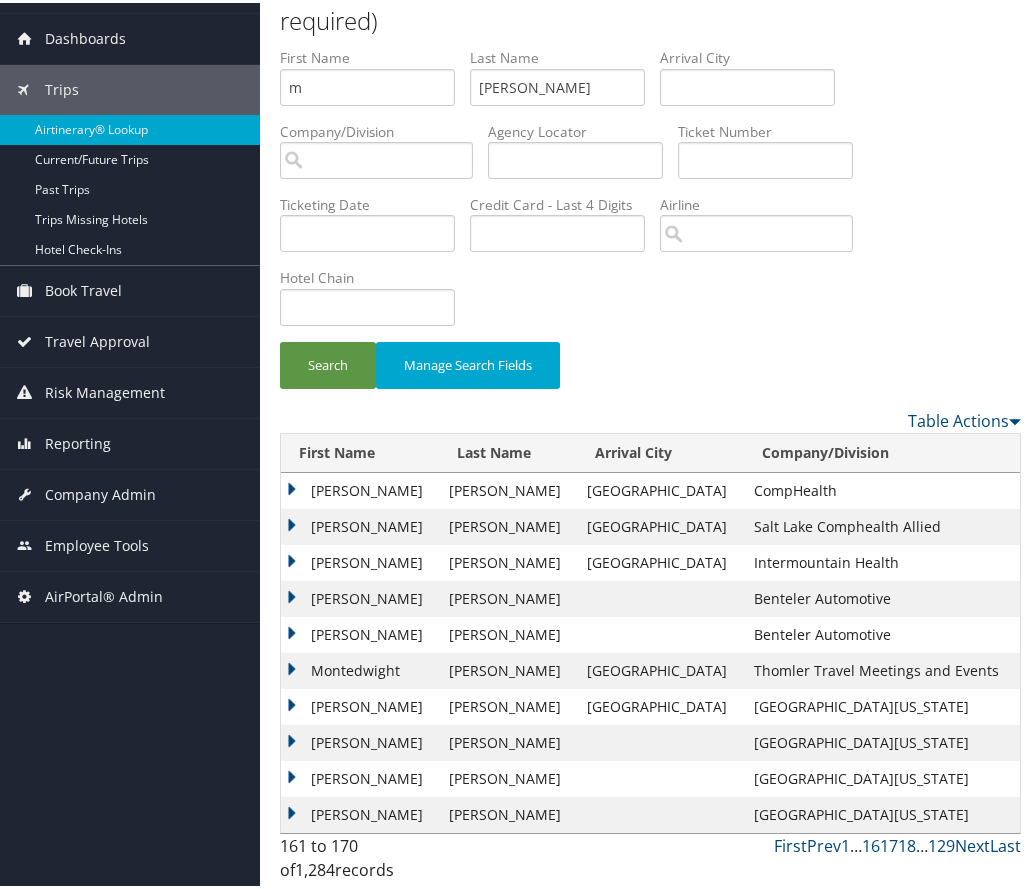 click on "Morgan" at bounding box center [360, 488] 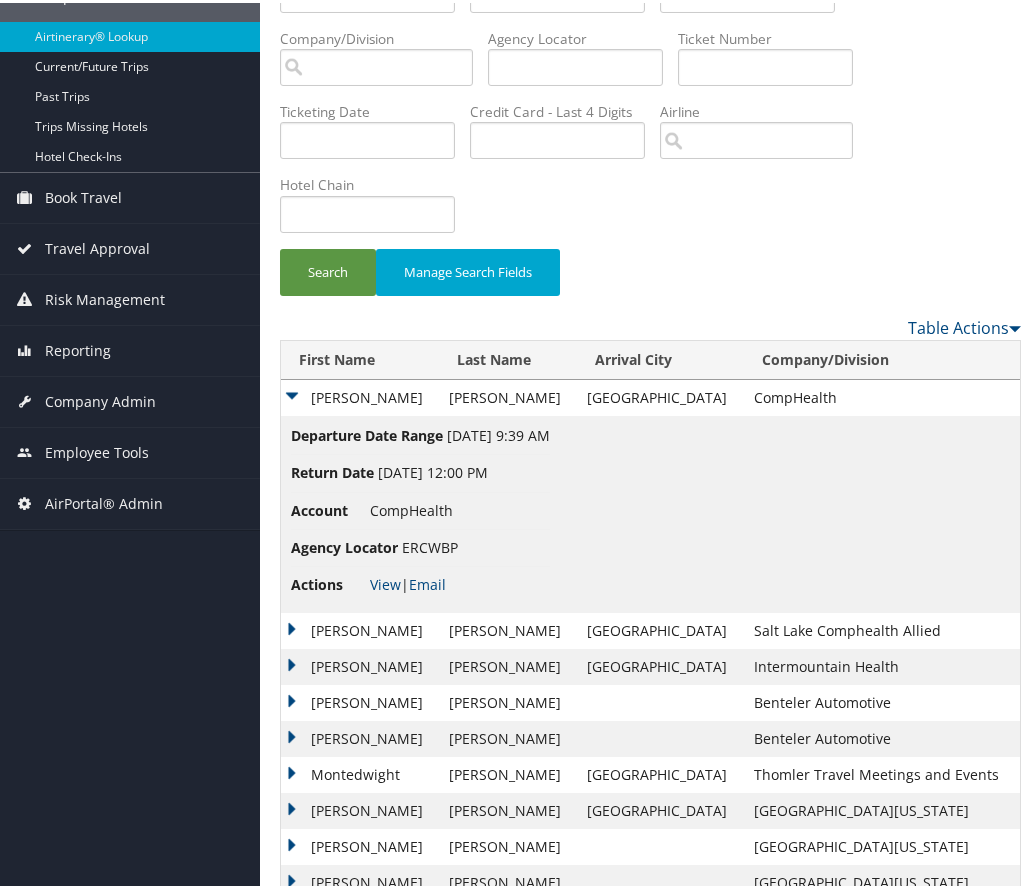scroll, scrollTop: 0, scrollLeft: 0, axis: both 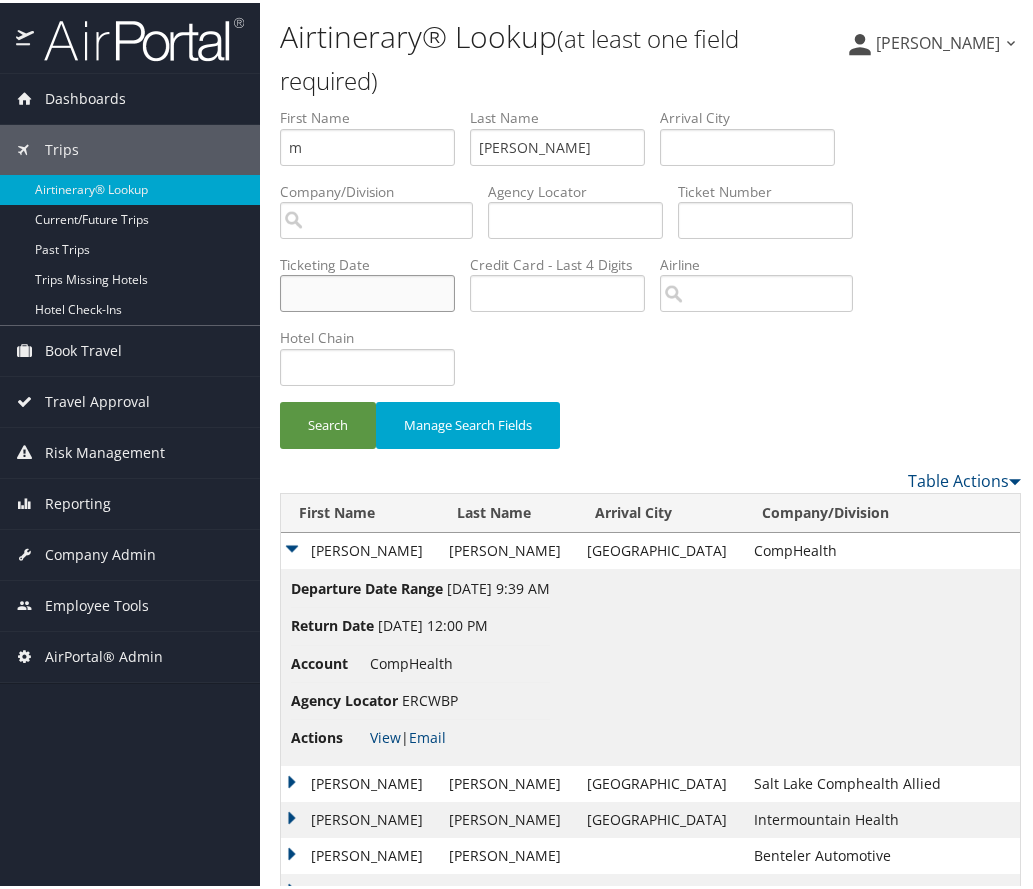 click at bounding box center (367, 290) 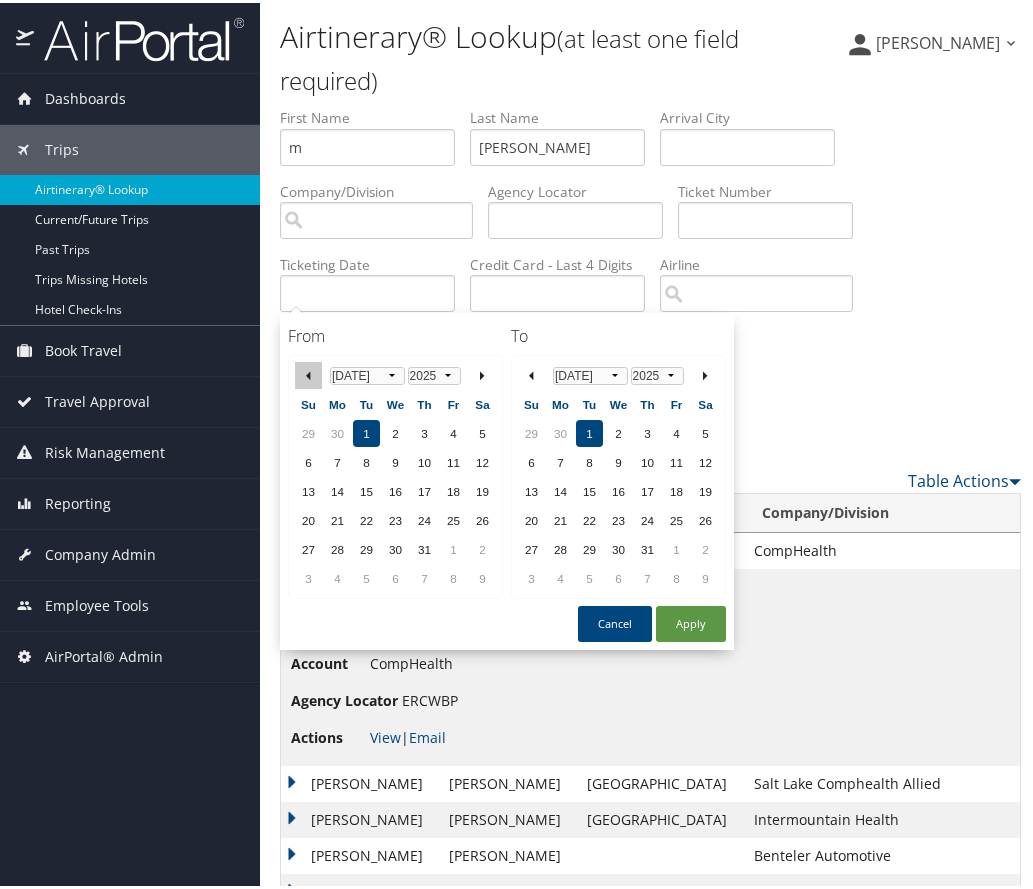 click at bounding box center (308, 372) 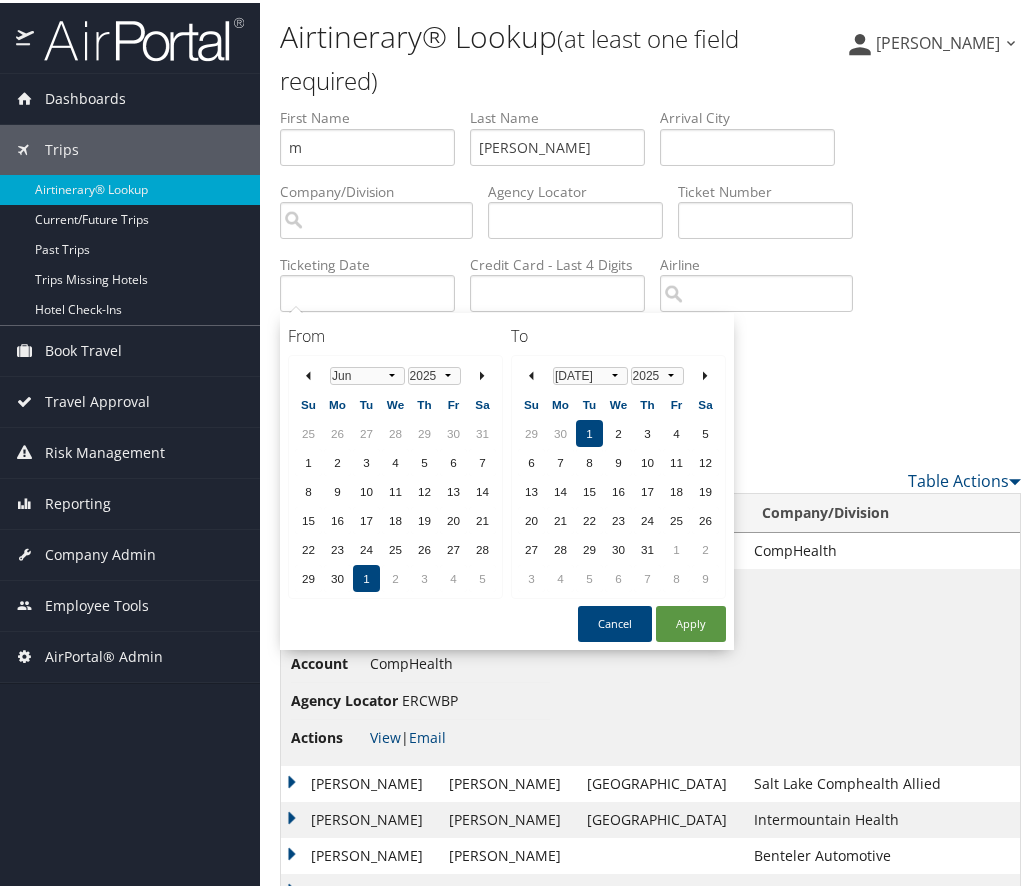 click at bounding box center [308, 372] 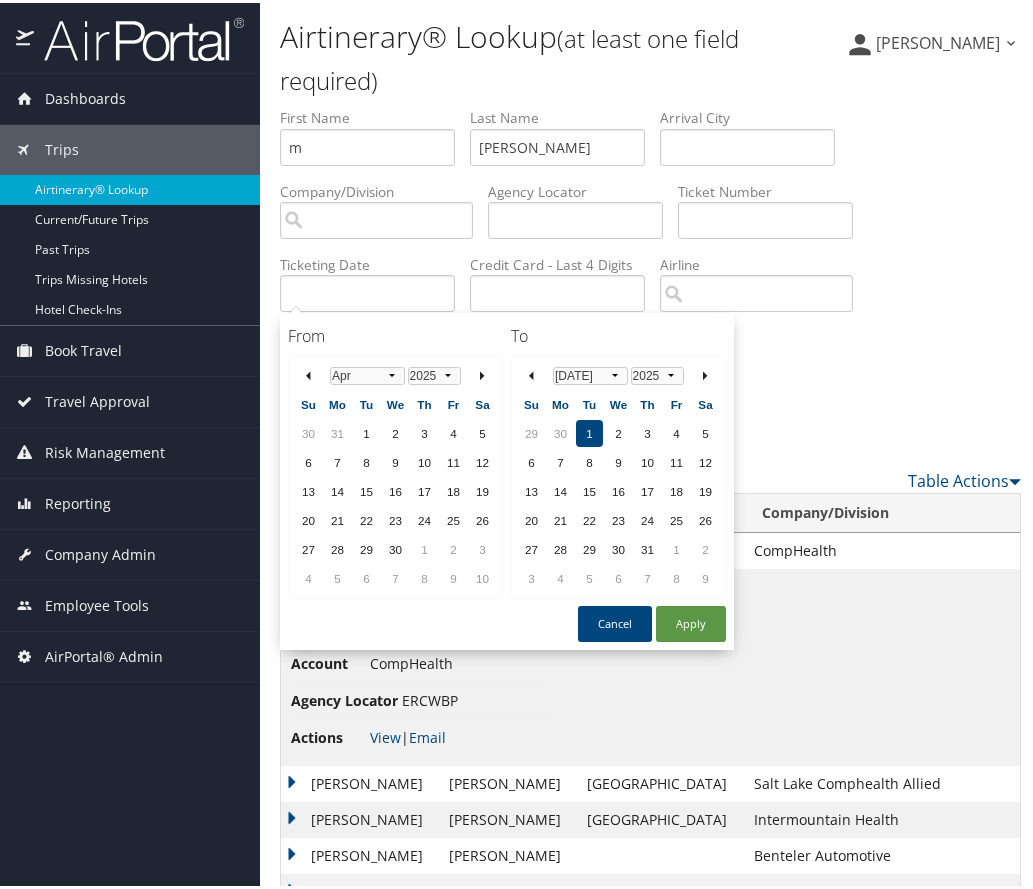 click at bounding box center [308, 372] 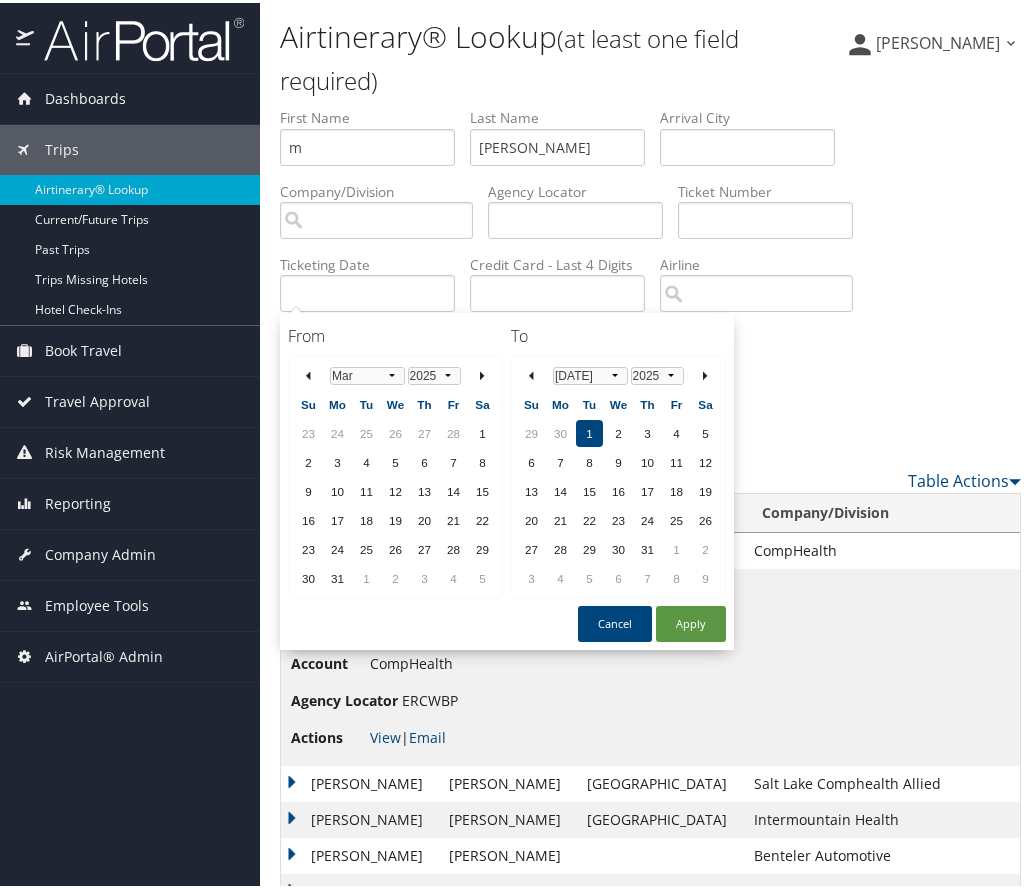 click at bounding box center (308, 372) 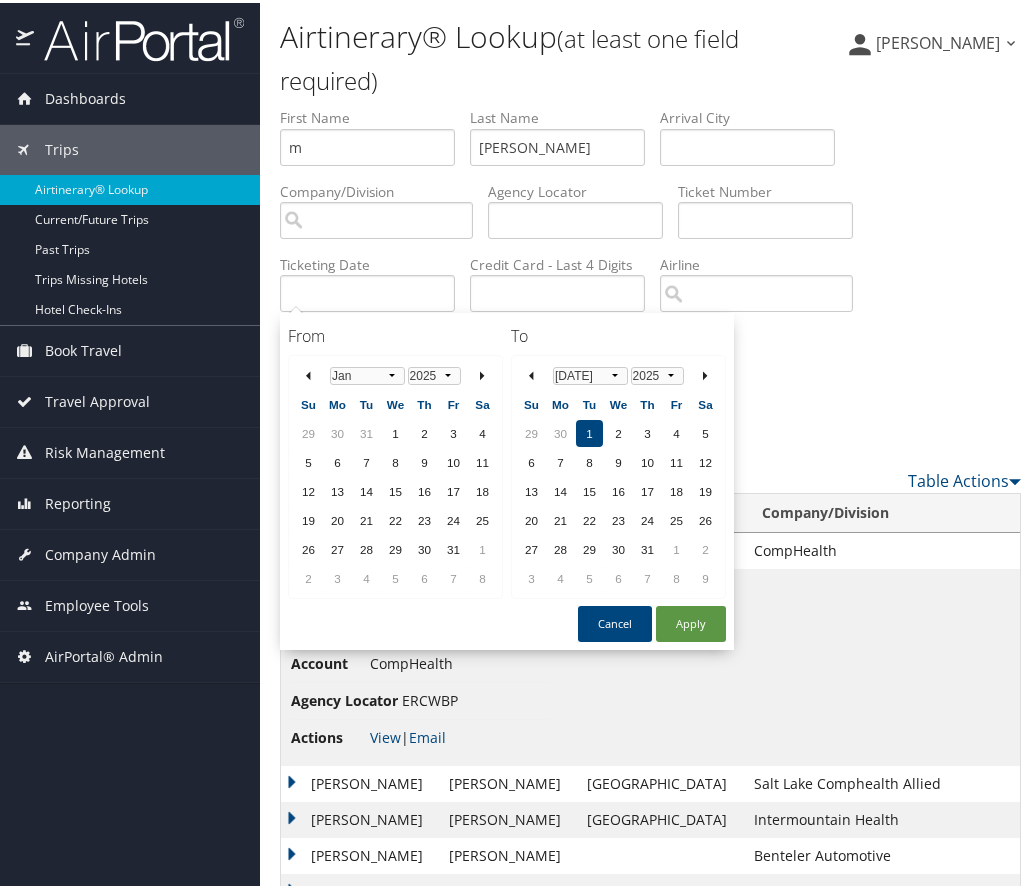 click at bounding box center [308, 372] 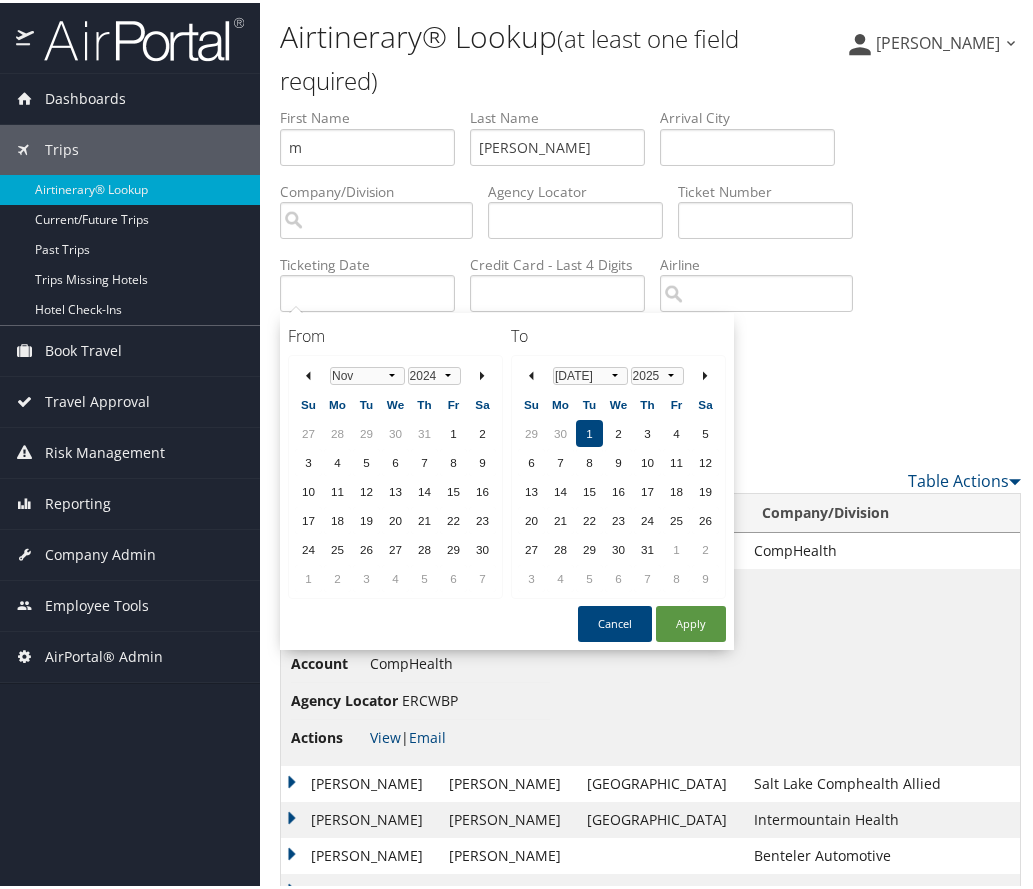 click at bounding box center [308, 372] 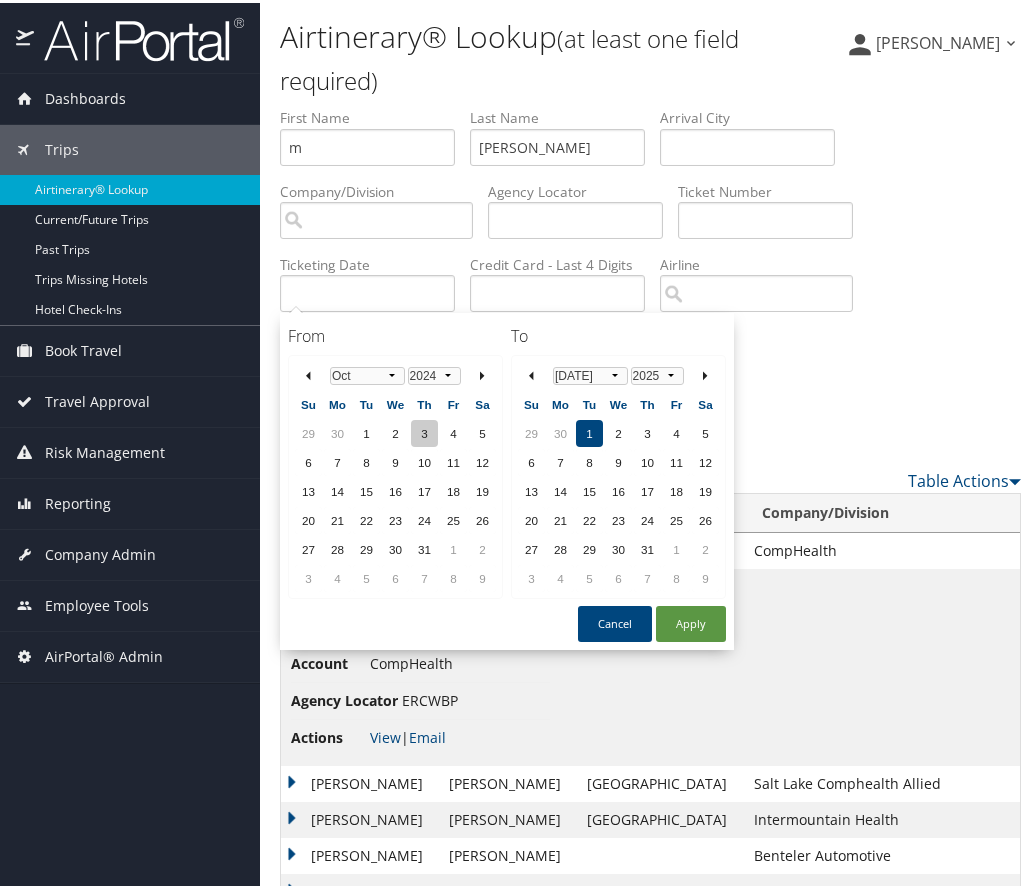 click on "3" at bounding box center [424, 430] 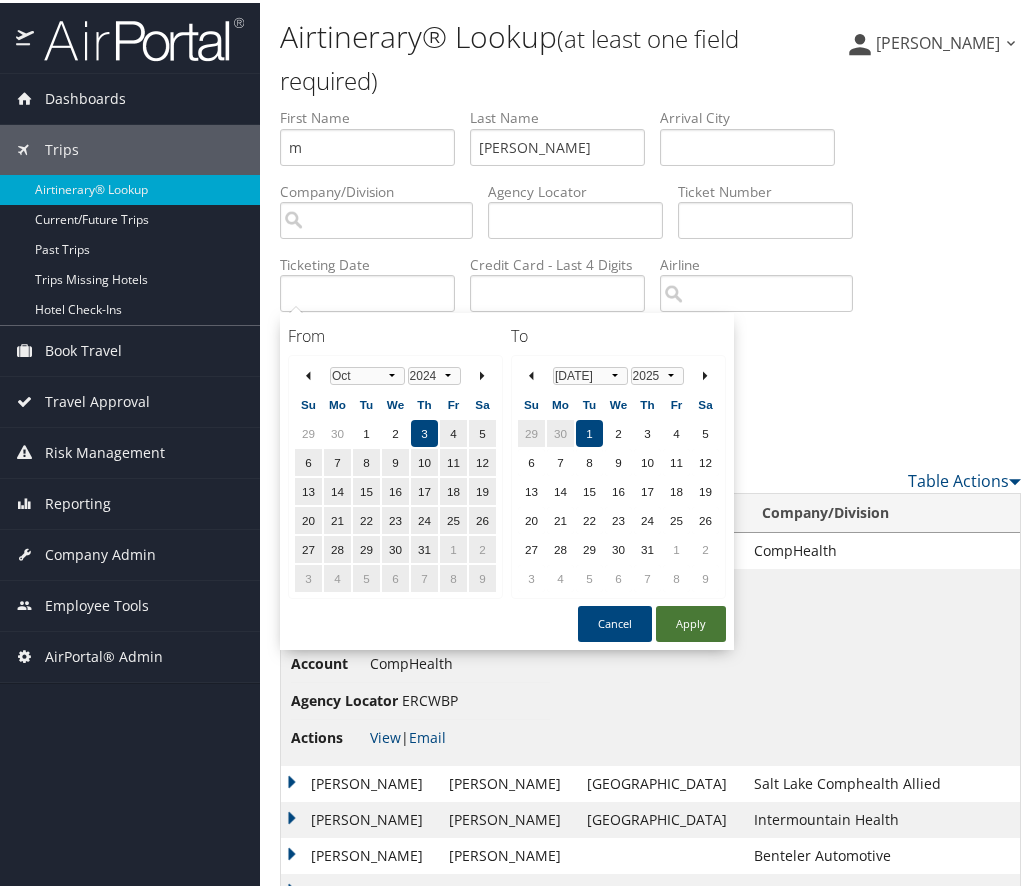 click on "Apply" at bounding box center (691, 621) 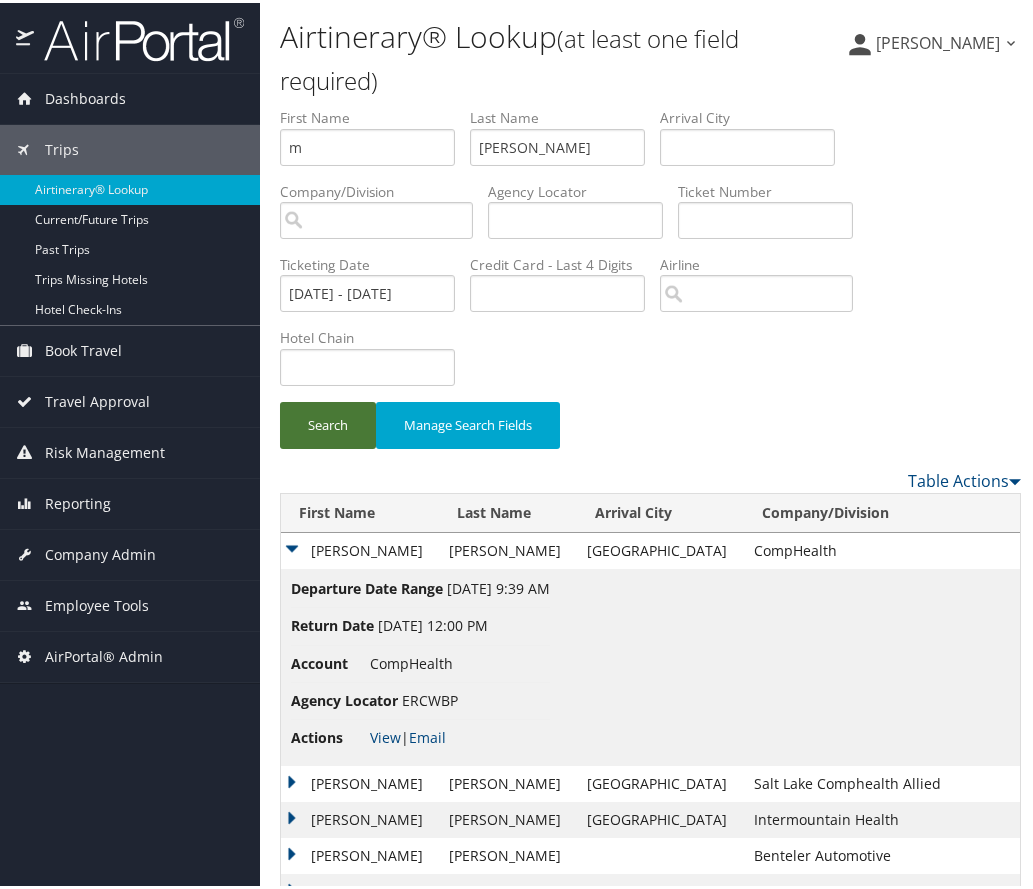click on "Search" at bounding box center (328, 422) 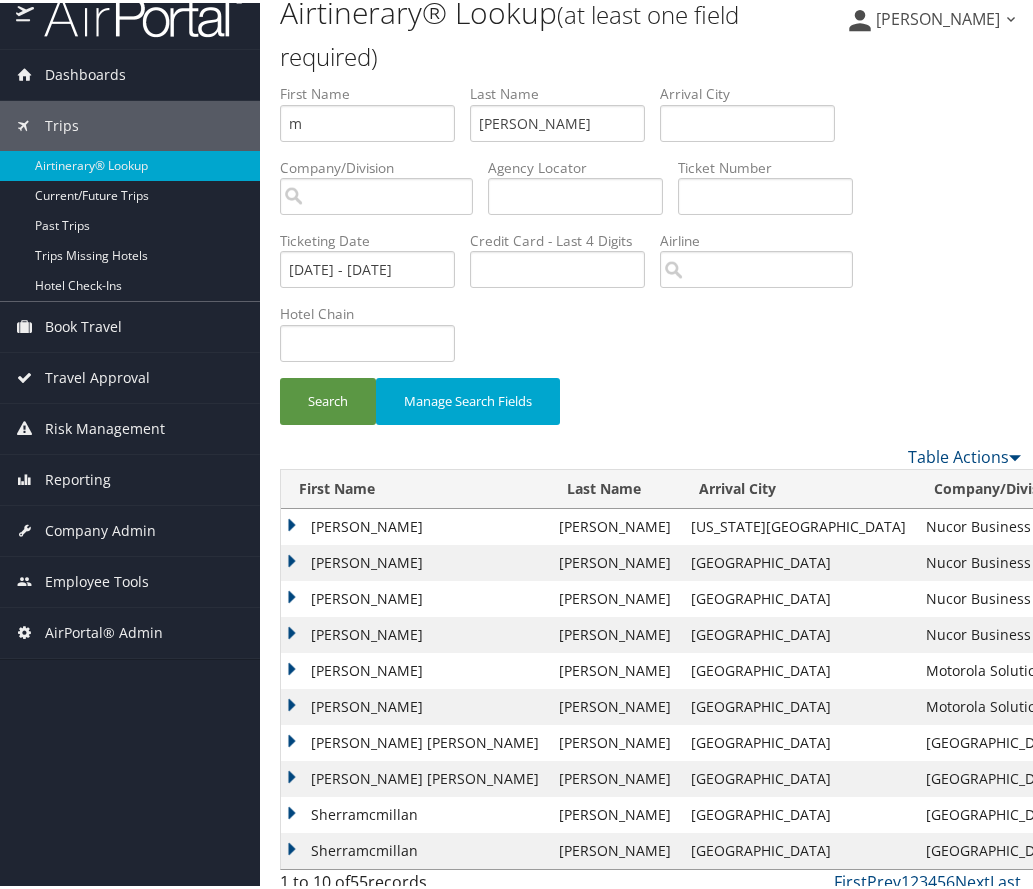 scroll, scrollTop: 36, scrollLeft: 0, axis: vertical 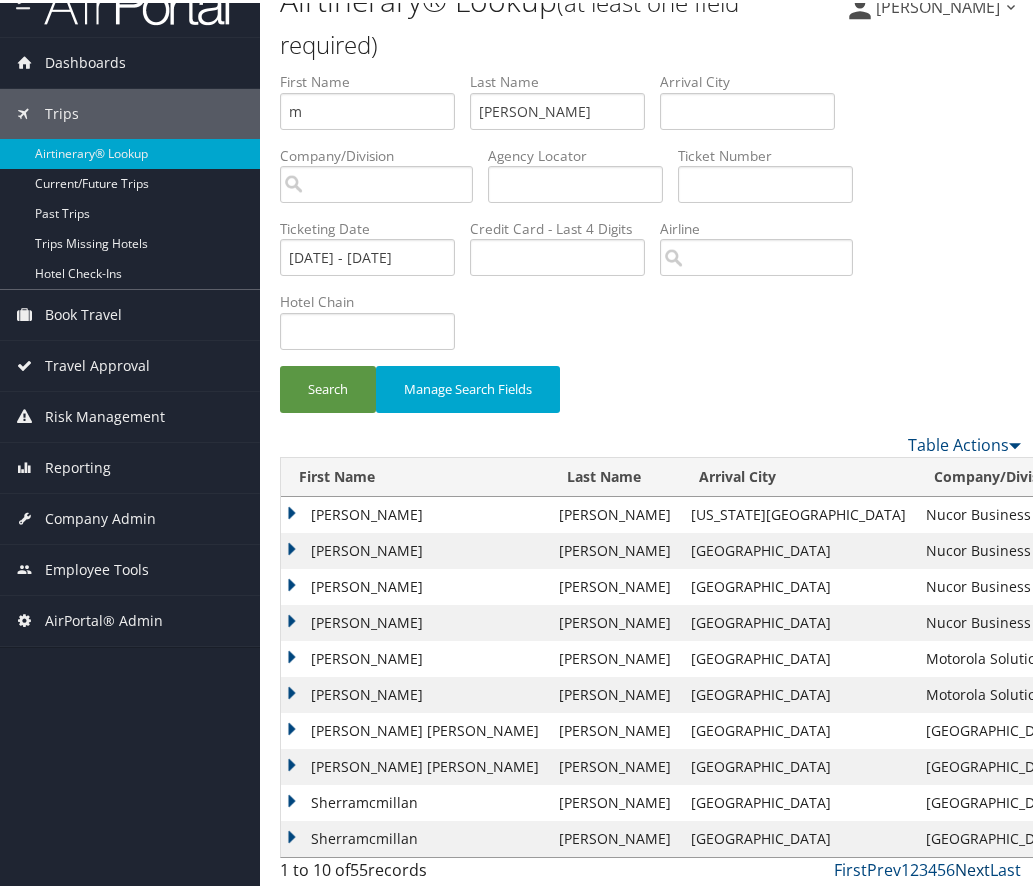 click on "Next" at bounding box center (972, 867) 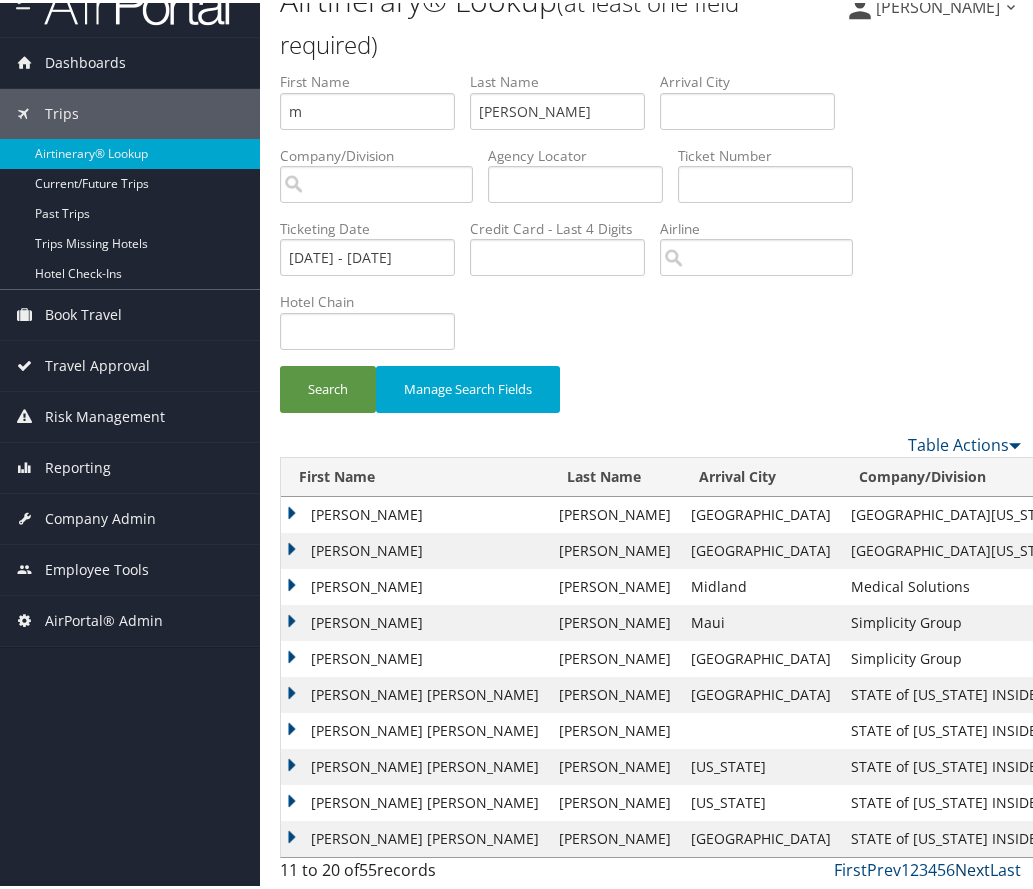 click on "Next" at bounding box center [972, 867] 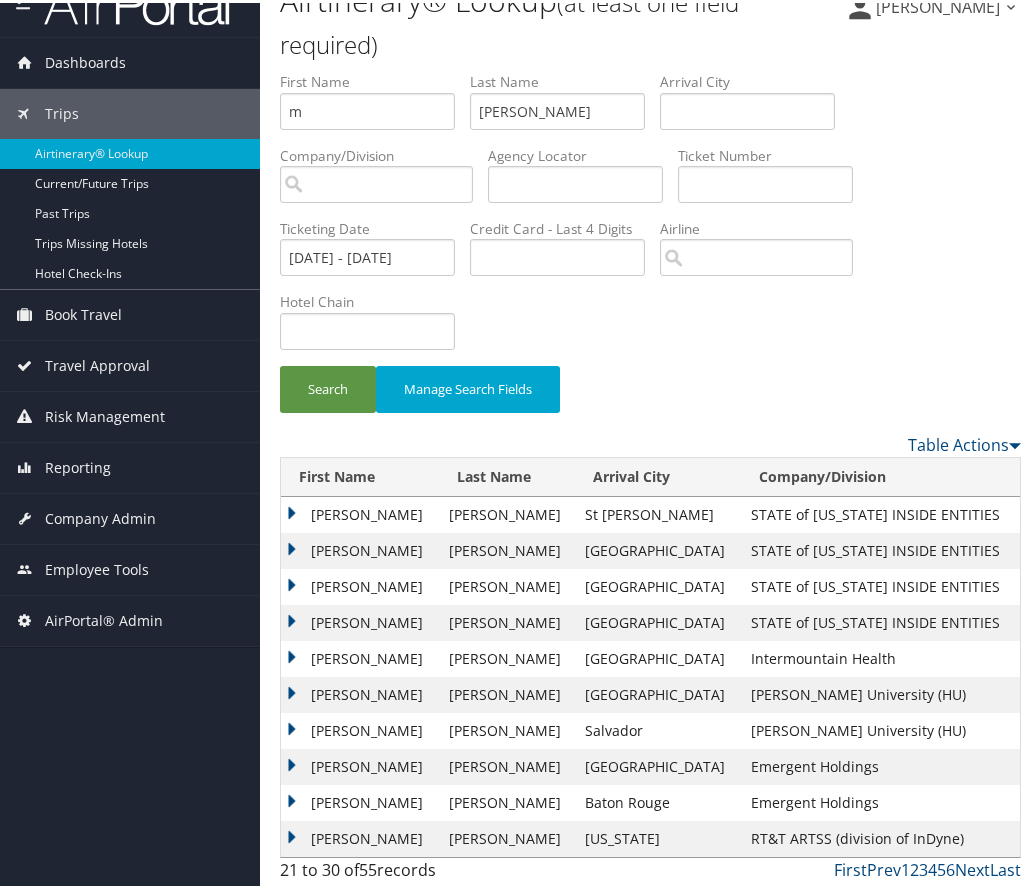 click on "MORGAN" at bounding box center (360, 656) 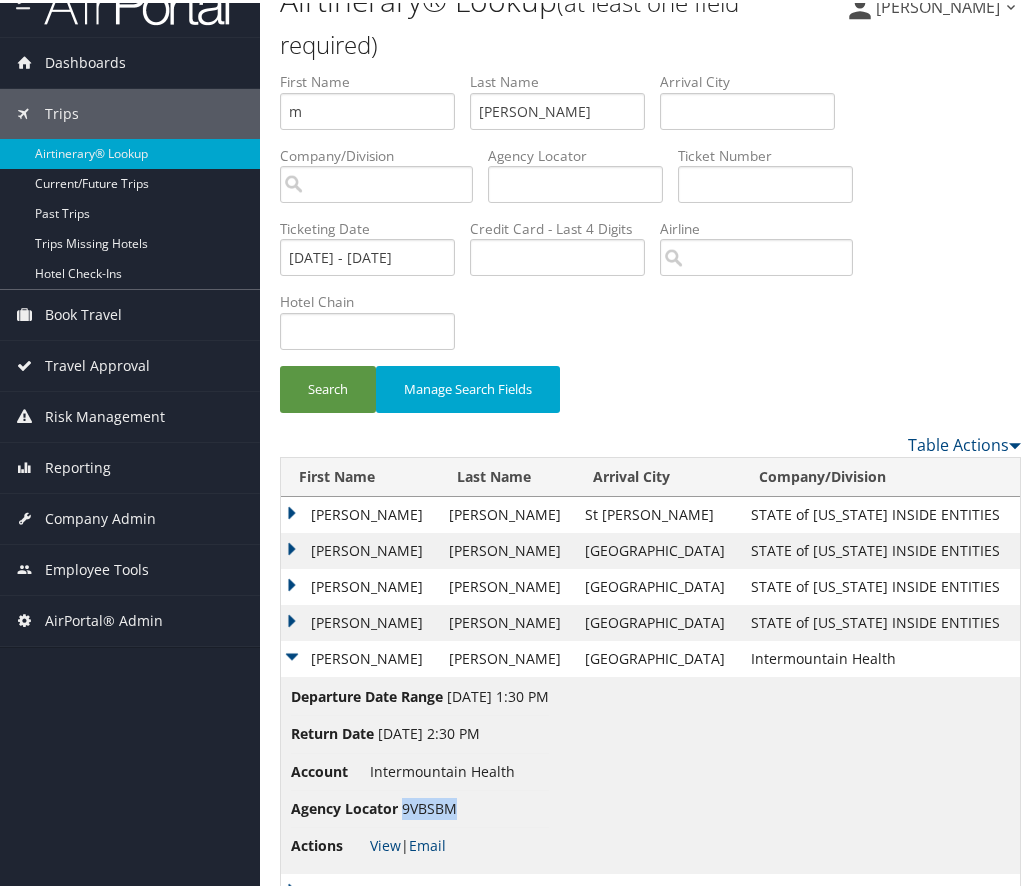 drag, startPoint x: 439, startPoint y: 799, endPoint x: 403, endPoint y: 800, distance: 36.013885 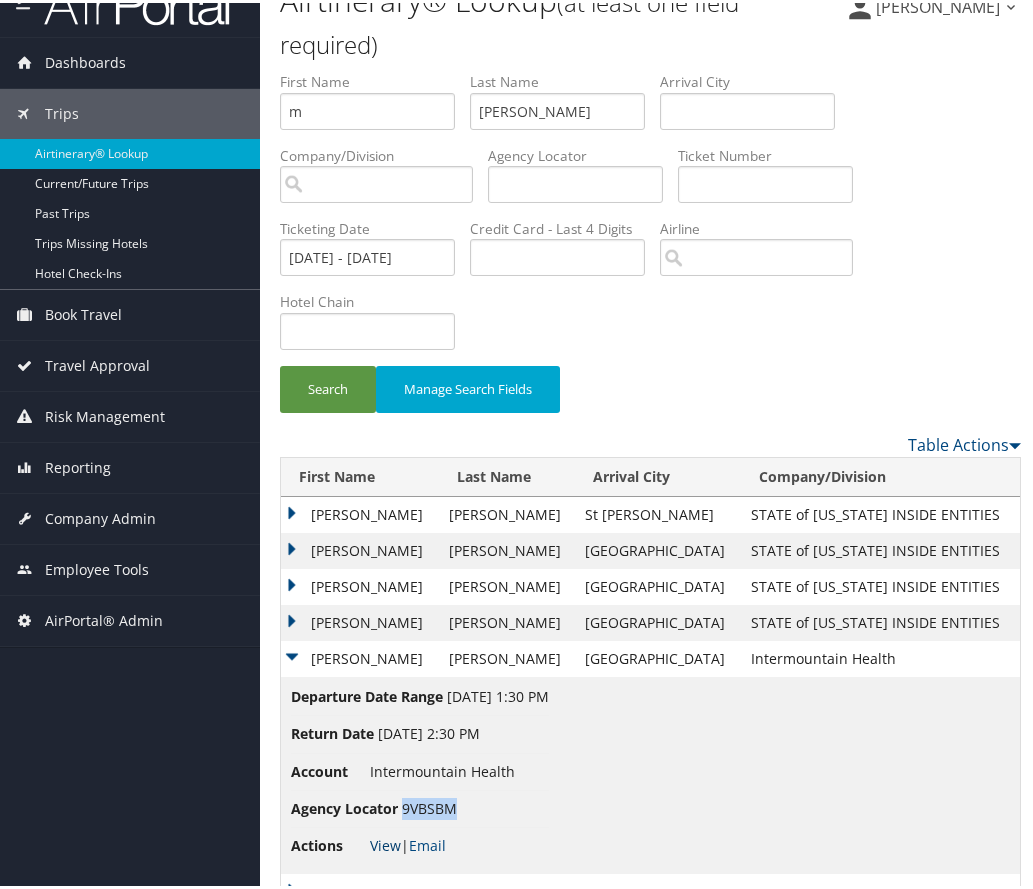 click on "View" at bounding box center [385, 842] 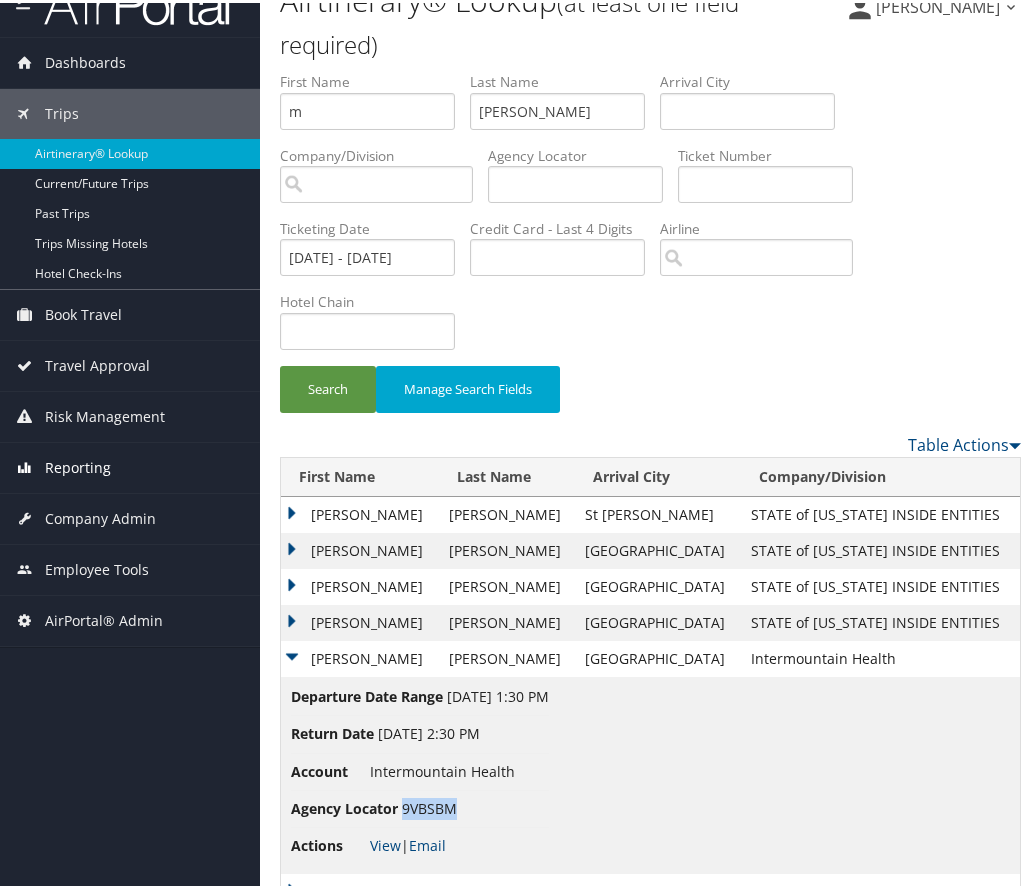 click on "Reporting" at bounding box center (130, 465) 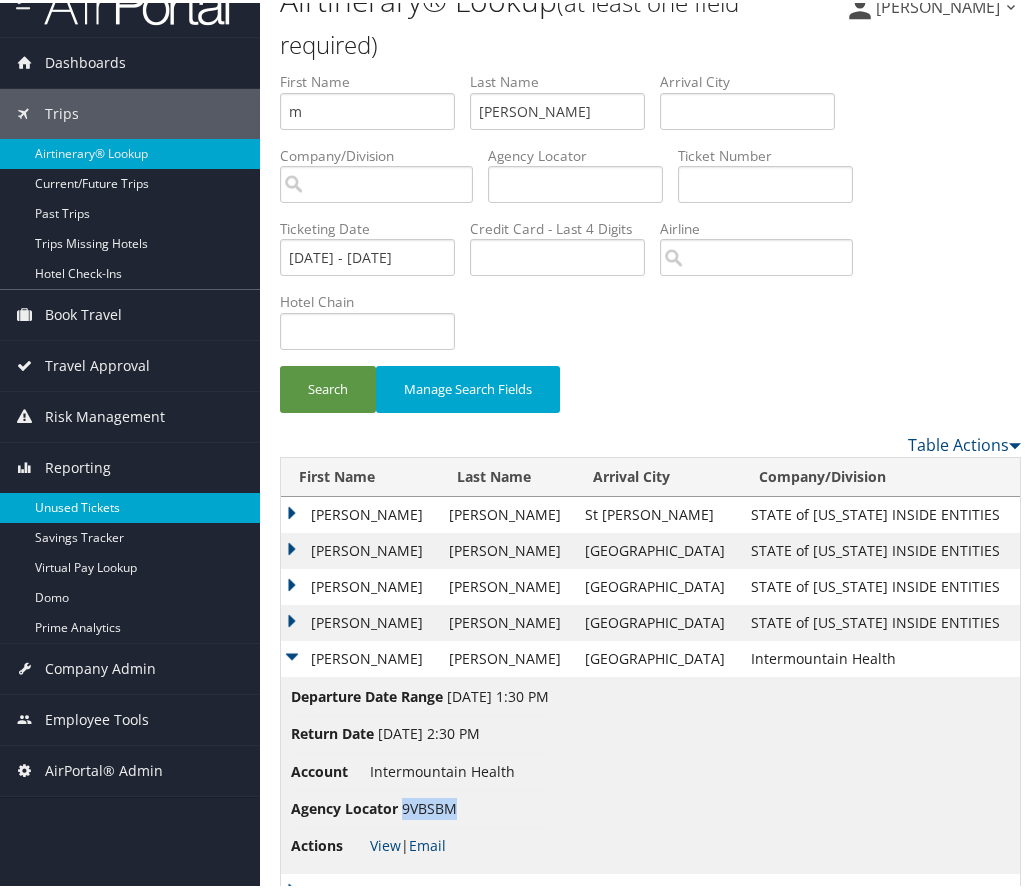 click on "Unused Tickets" at bounding box center [130, 505] 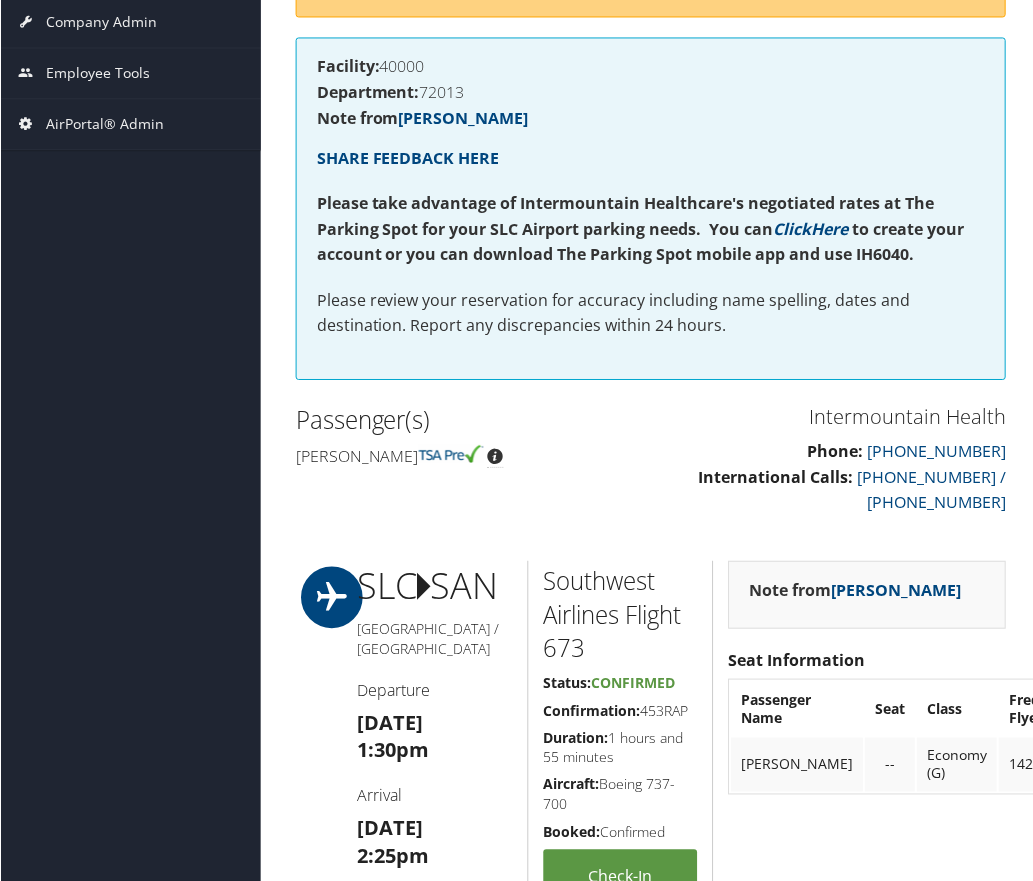 scroll, scrollTop: 700, scrollLeft: 0, axis: vertical 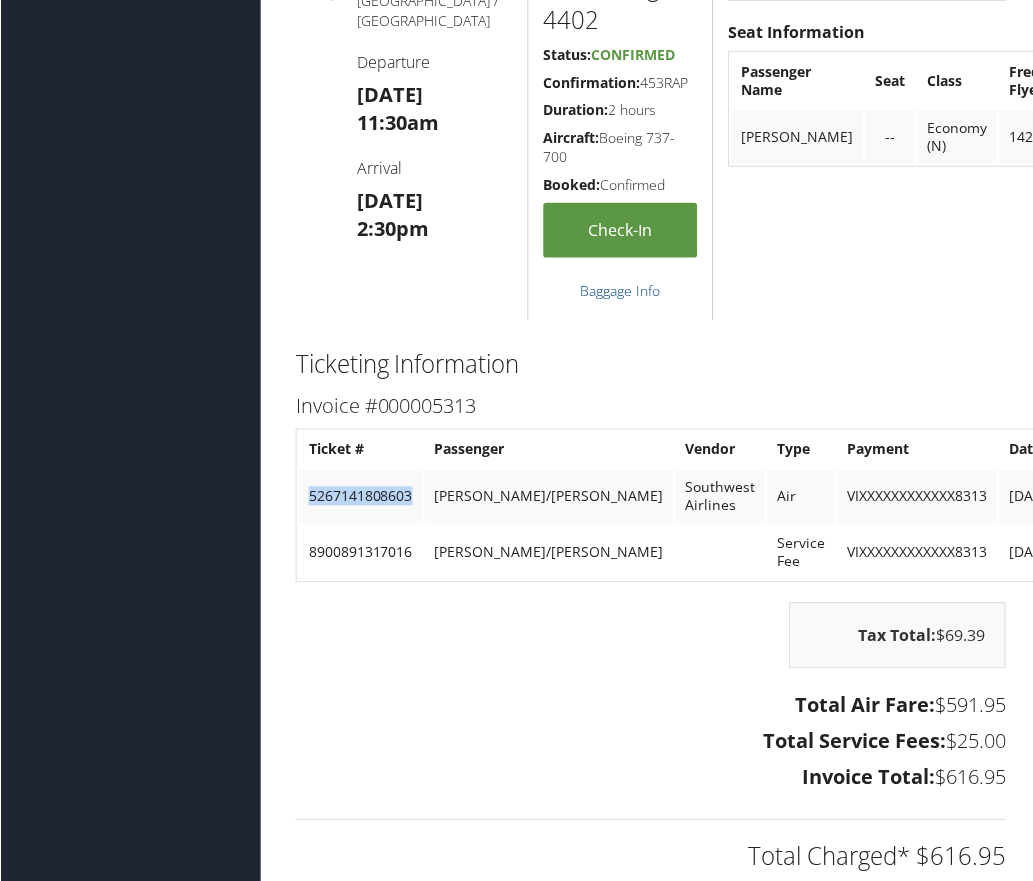drag, startPoint x: 413, startPoint y: 501, endPoint x: 304, endPoint y: 501, distance: 109 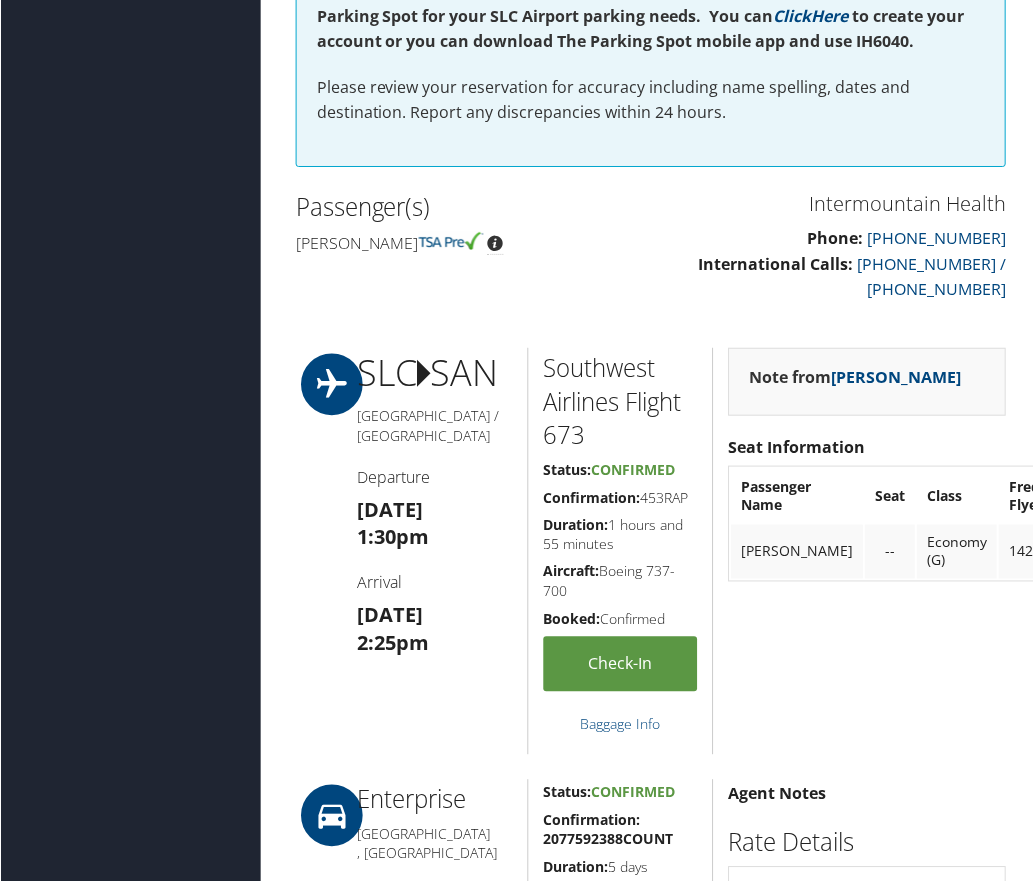 scroll, scrollTop: 0, scrollLeft: 0, axis: both 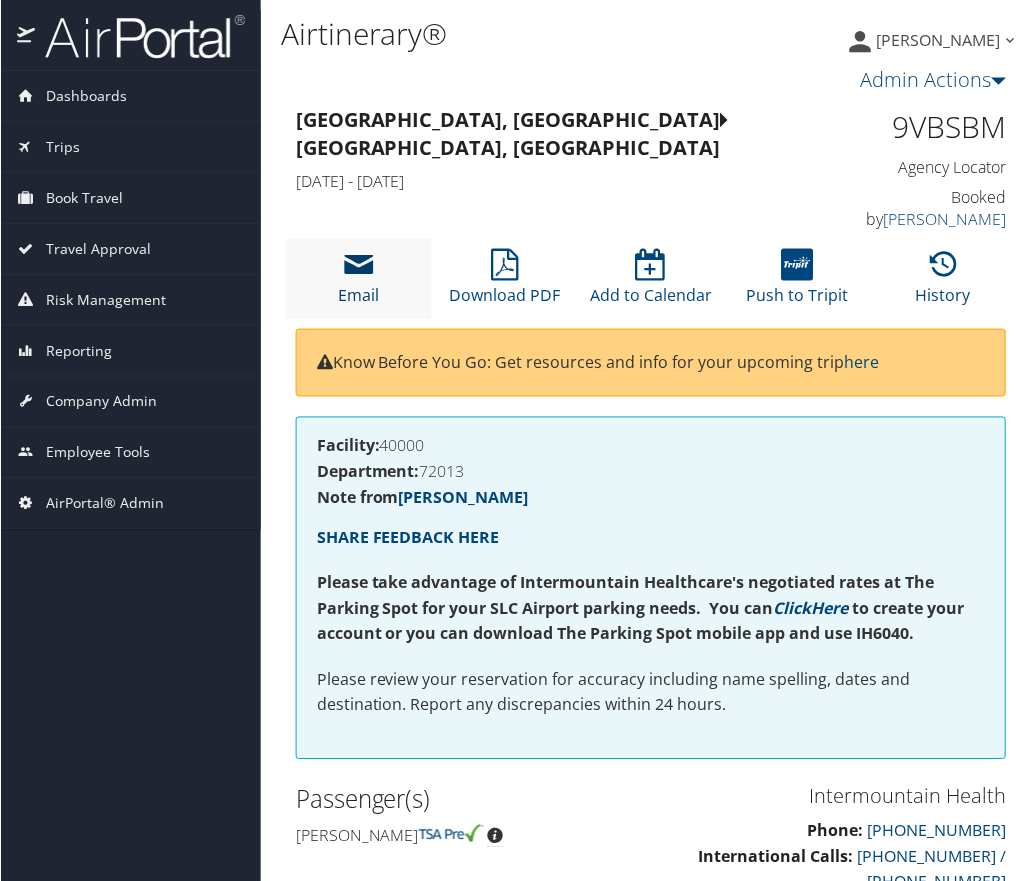 click at bounding box center [358, 265] 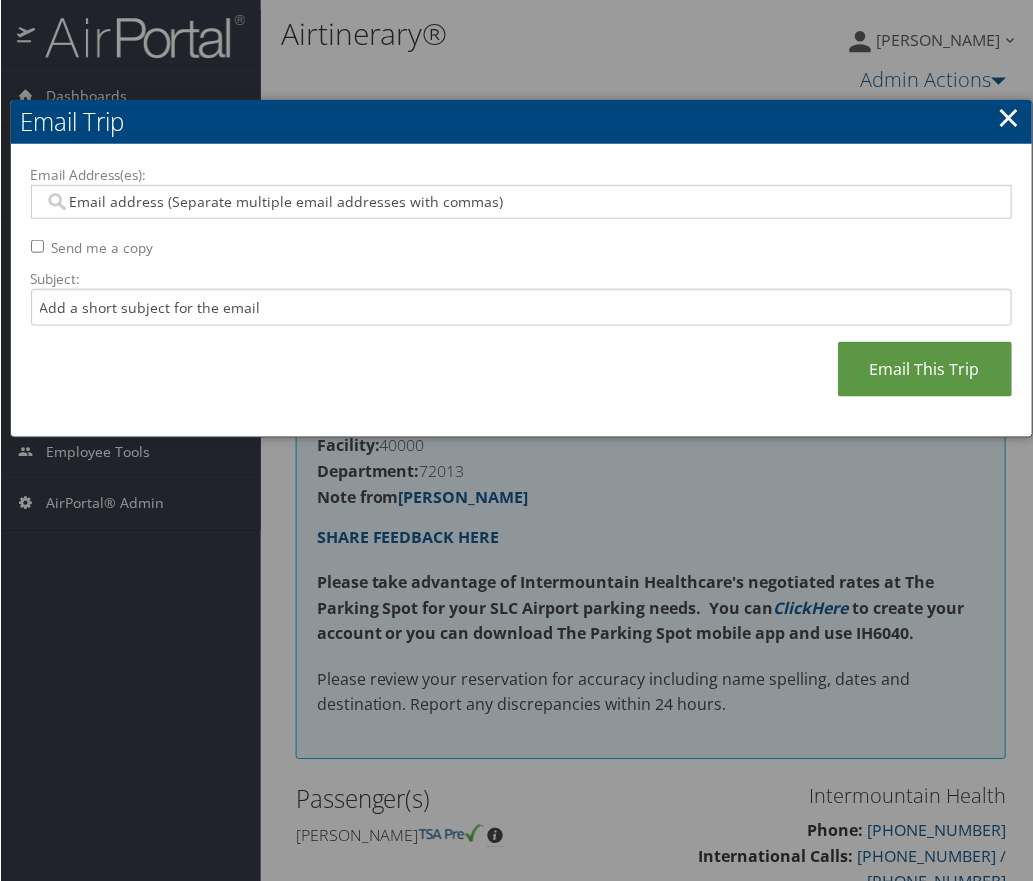click on "Email Address(es):" at bounding box center (520, 202) 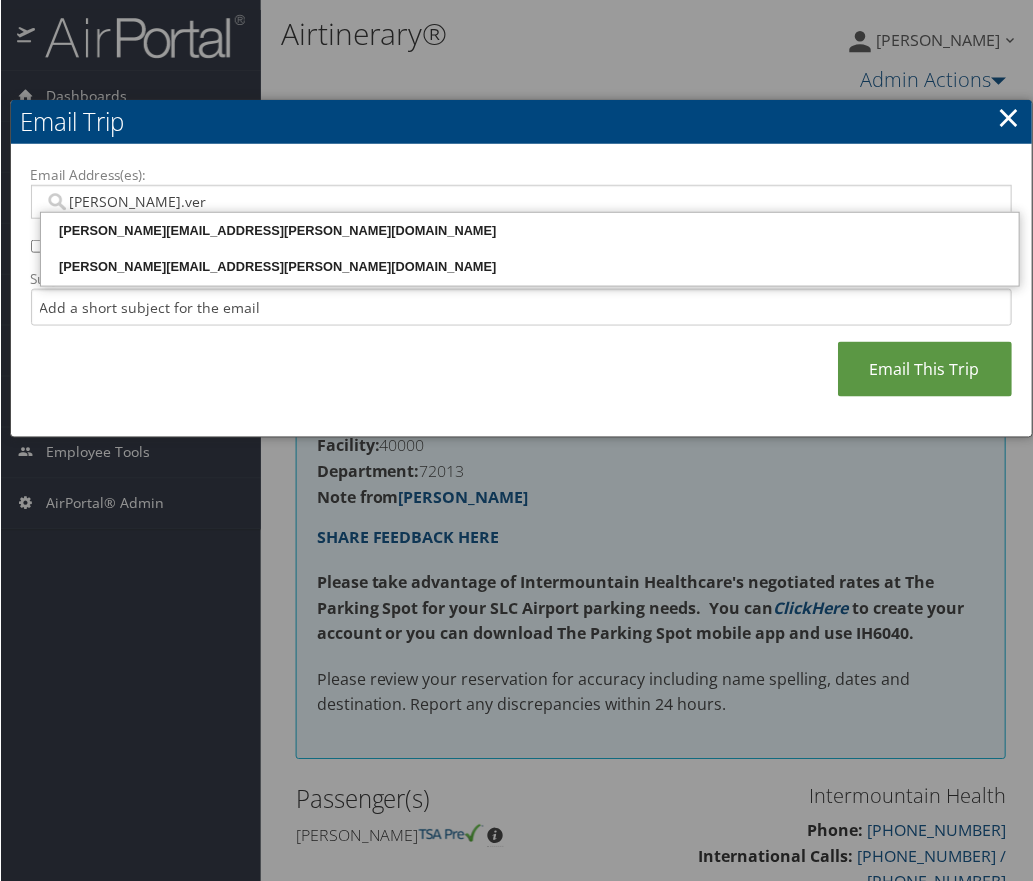 type on "jacki.vern" 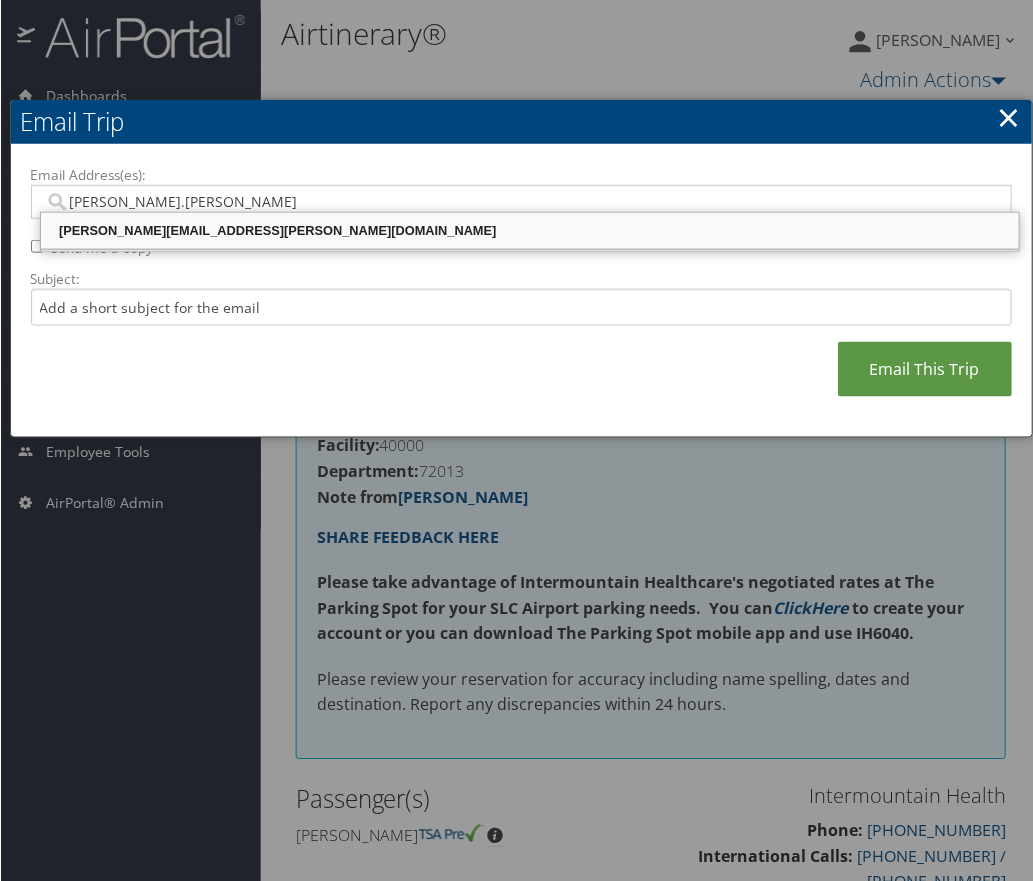 click on "JACKI.VERNON@IMAIL.ORG" at bounding box center (529, 231) 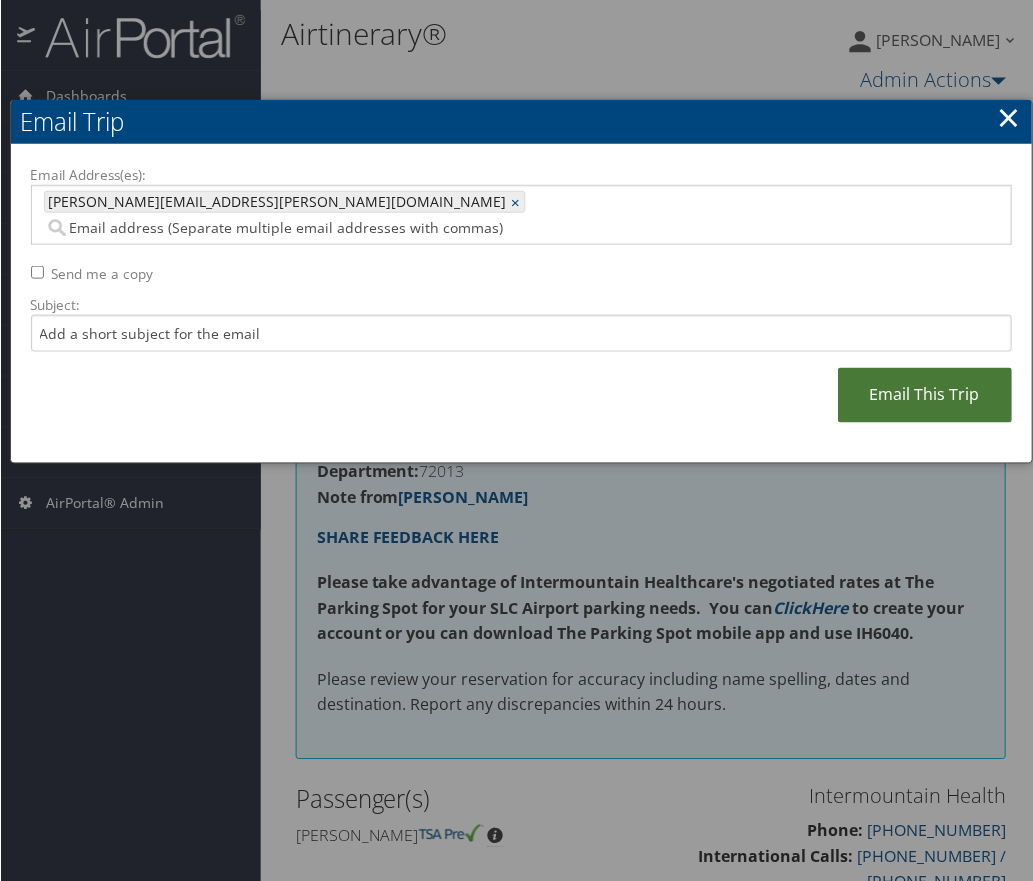 click on "Email This Trip" at bounding box center [925, 395] 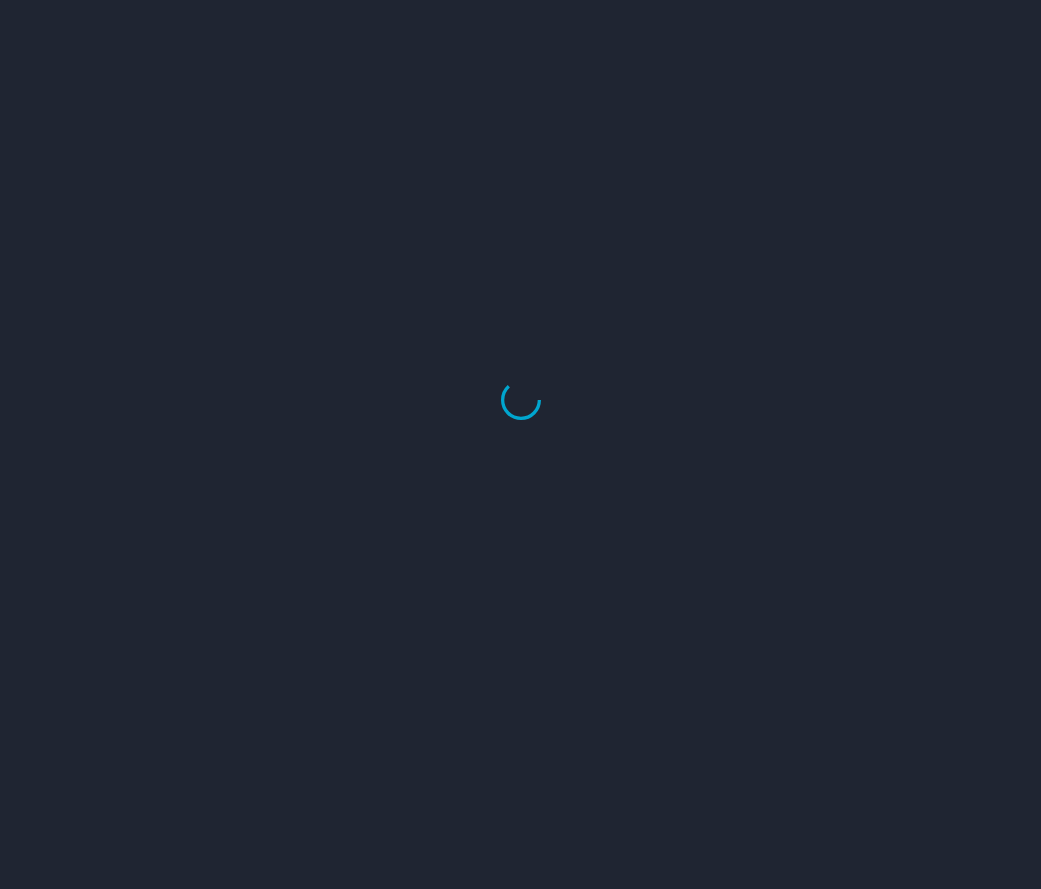 scroll, scrollTop: 0, scrollLeft: 0, axis: both 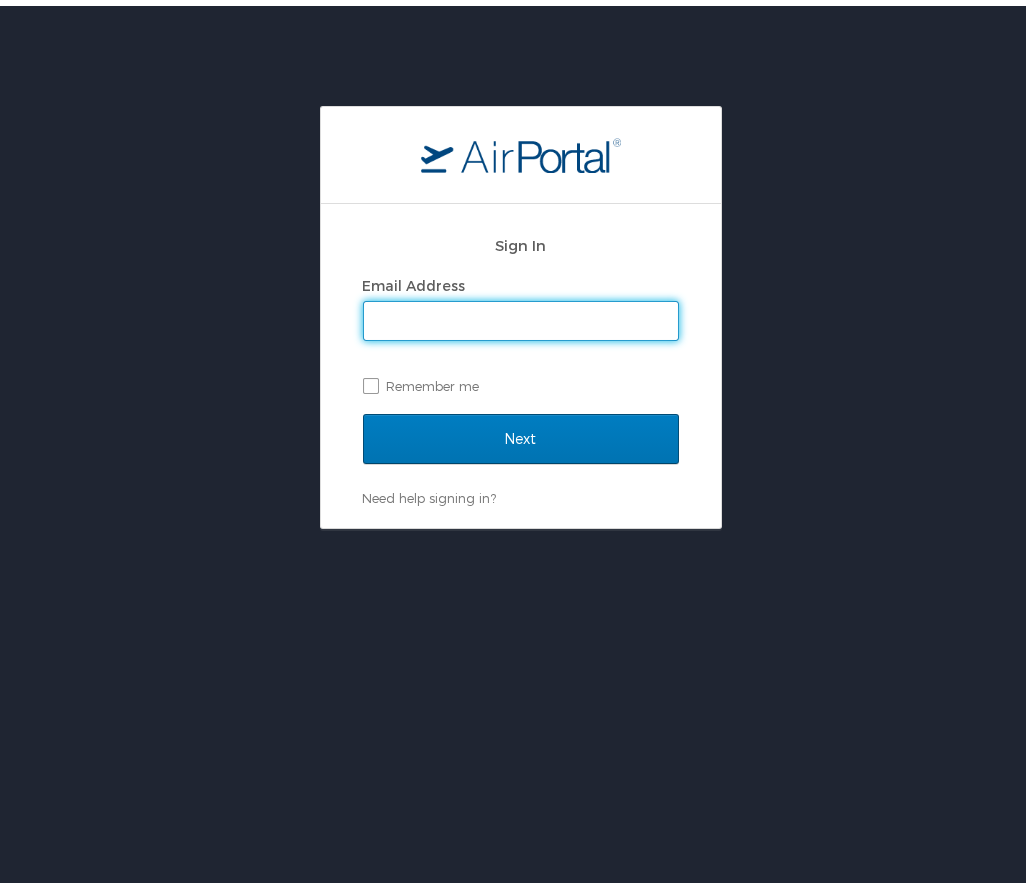 click on "Email Address" at bounding box center [521, 315] 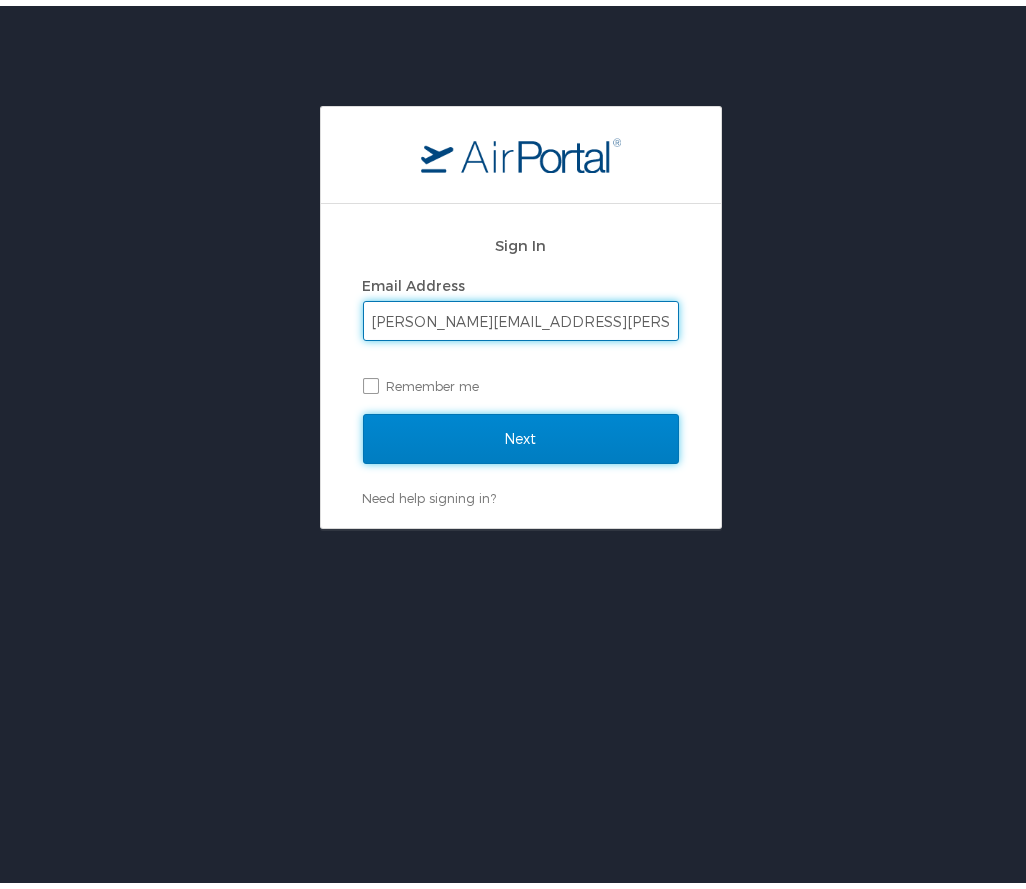 click on "Next" at bounding box center (521, 433) 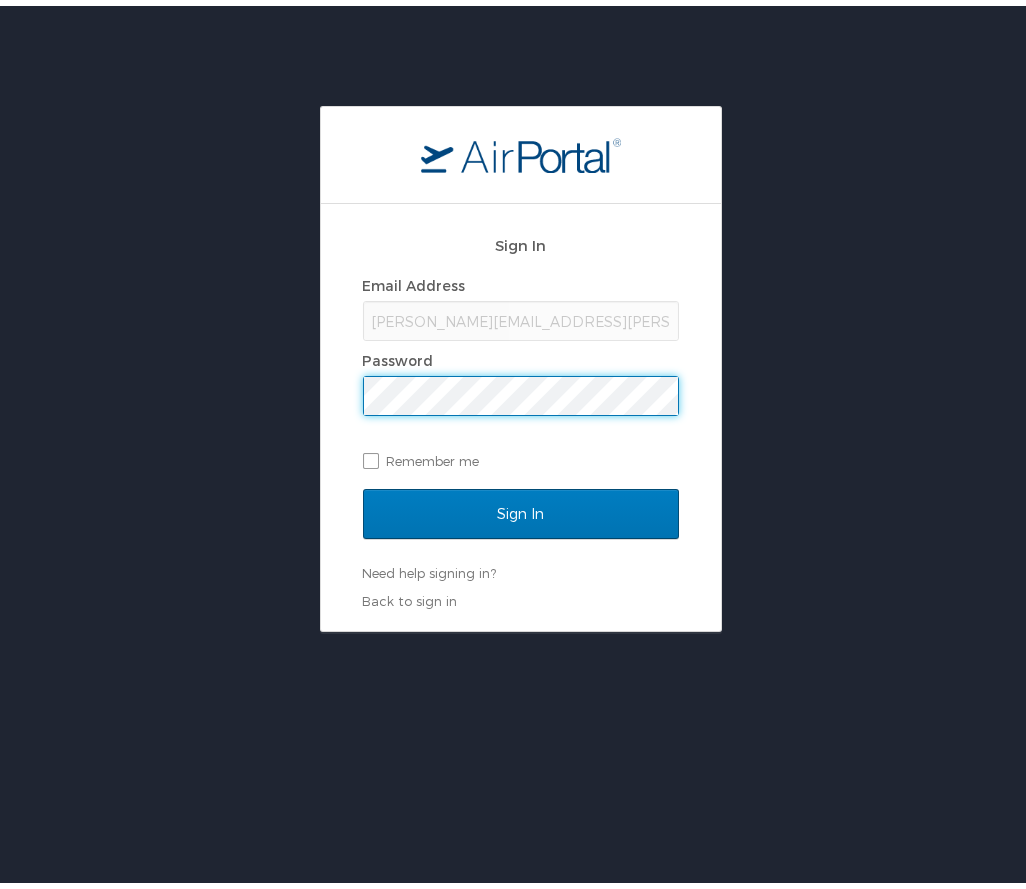 scroll, scrollTop: 0, scrollLeft: 0, axis: both 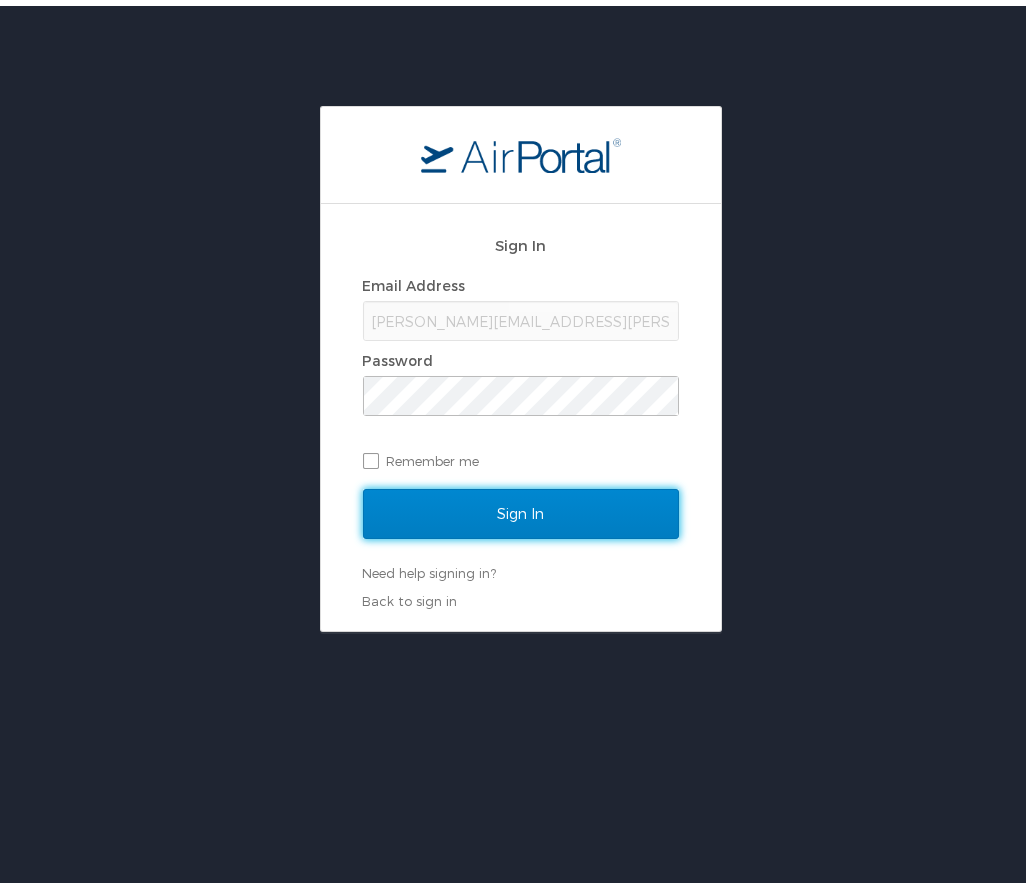 click on "Sign In" at bounding box center (521, 508) 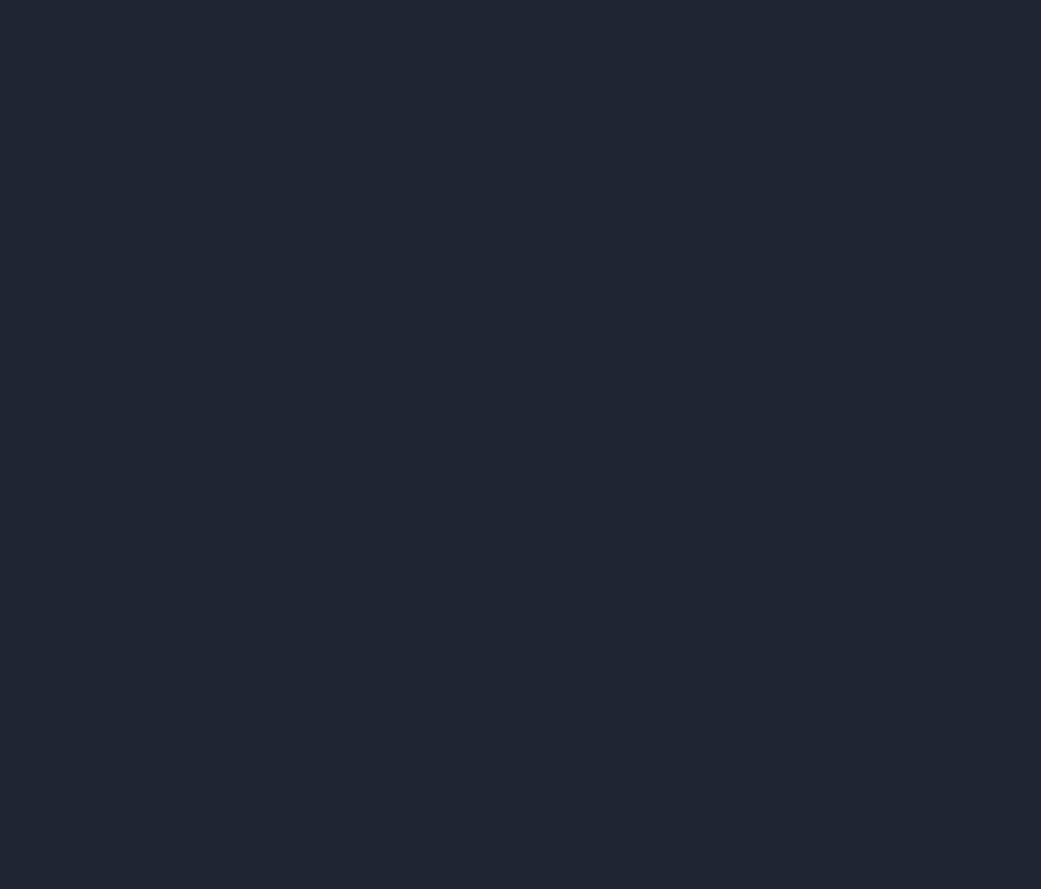 scroll, scrollTop: 0, scrollLeft: 0, axis: both 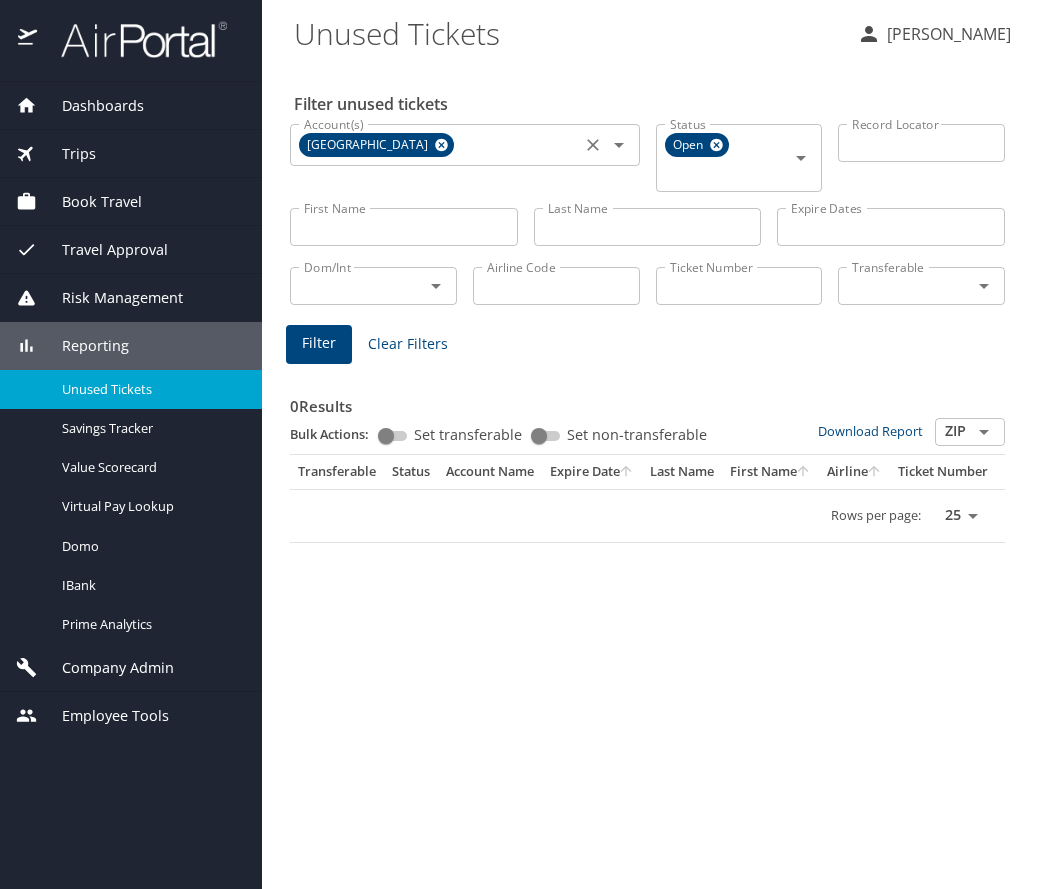click 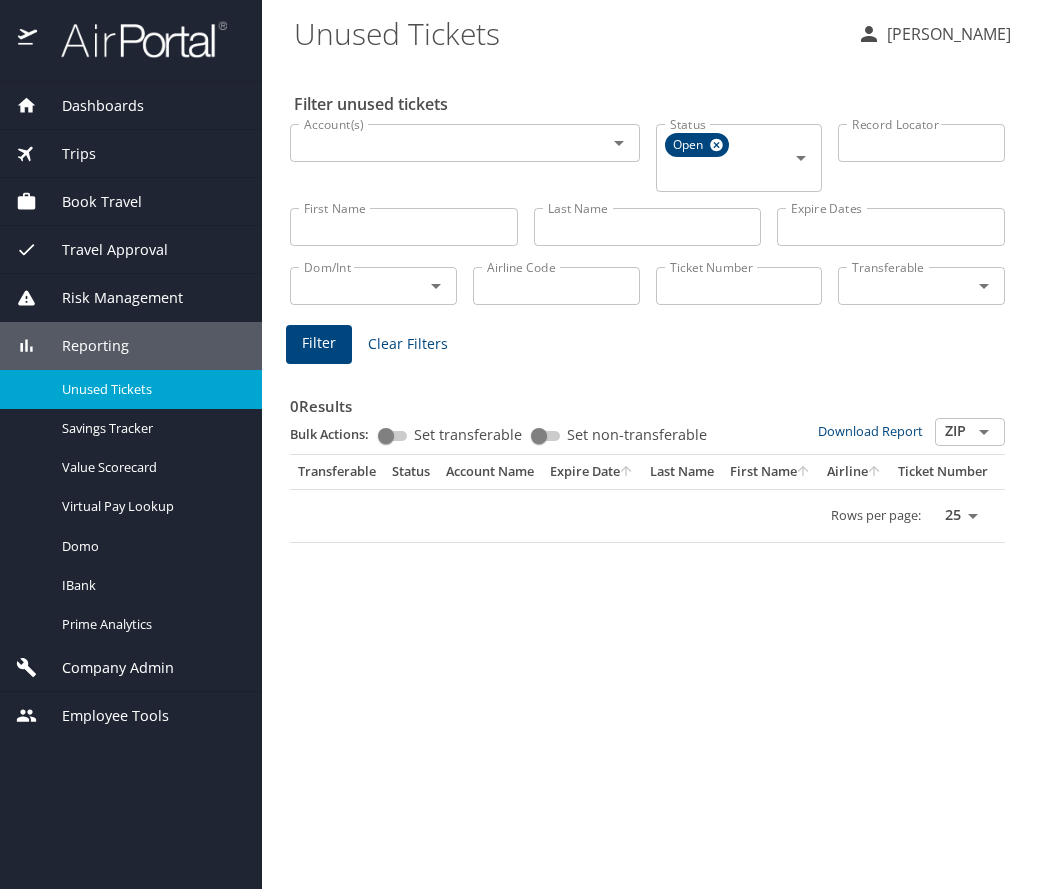 click on "Account(s)" at bounding box center [435, 143] 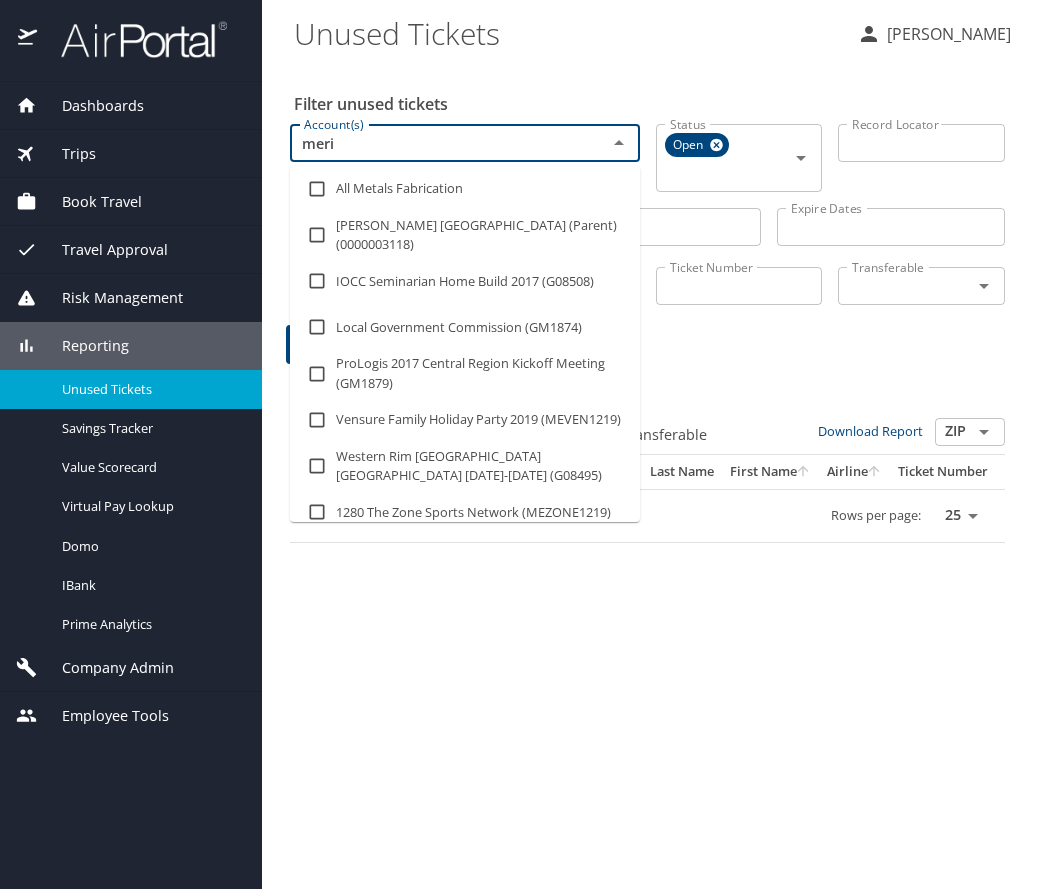 type on "merit" 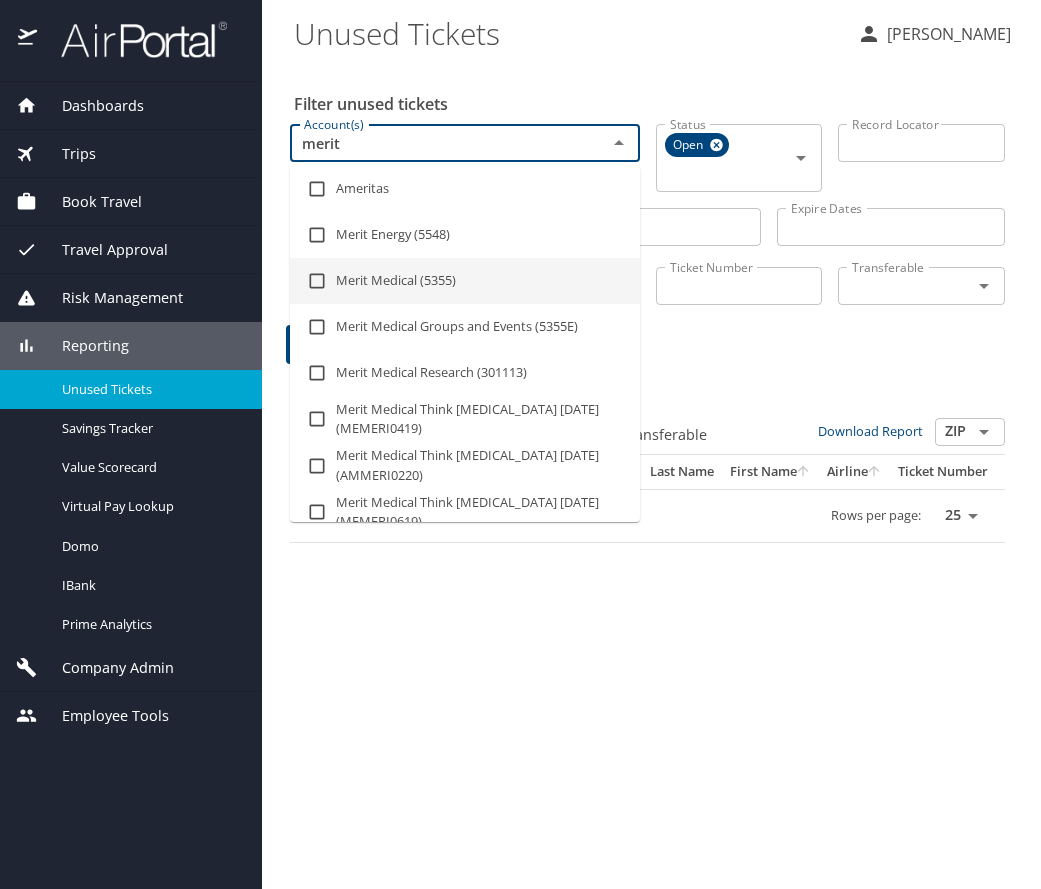 click on "Merit Medical (5355)" at bounding box center (465, 281) 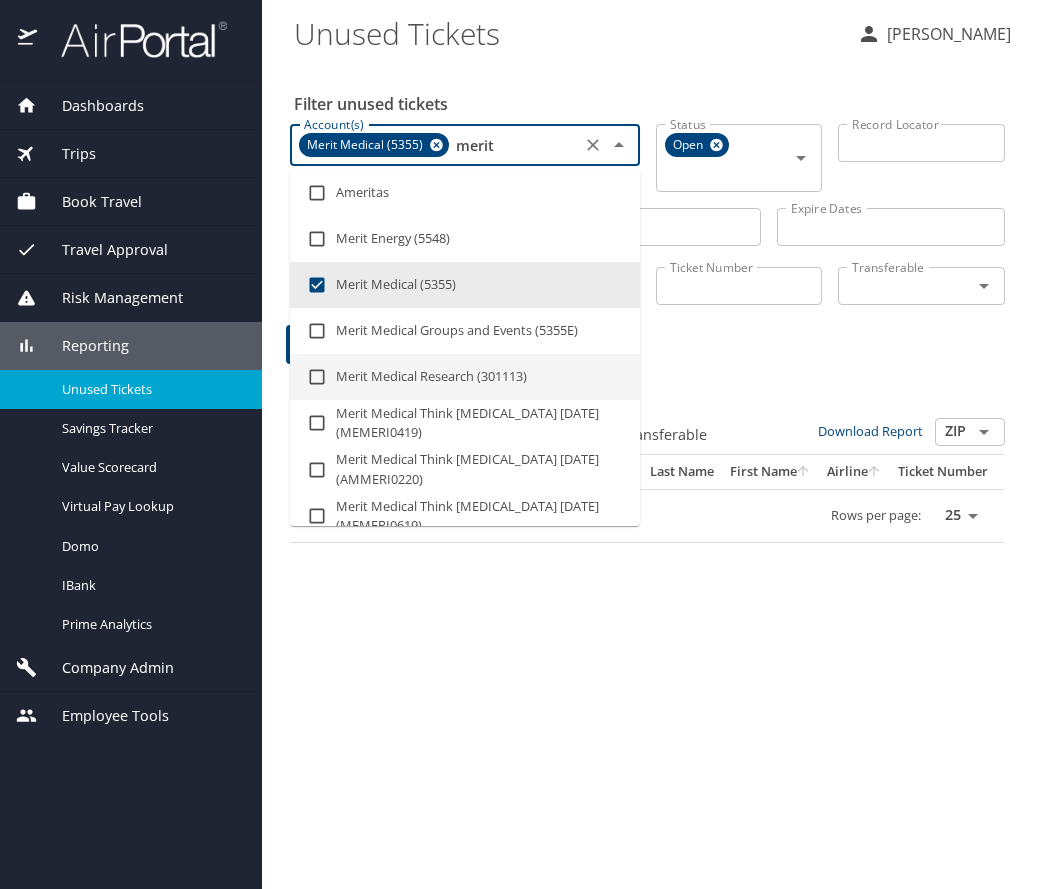 type on "merit" 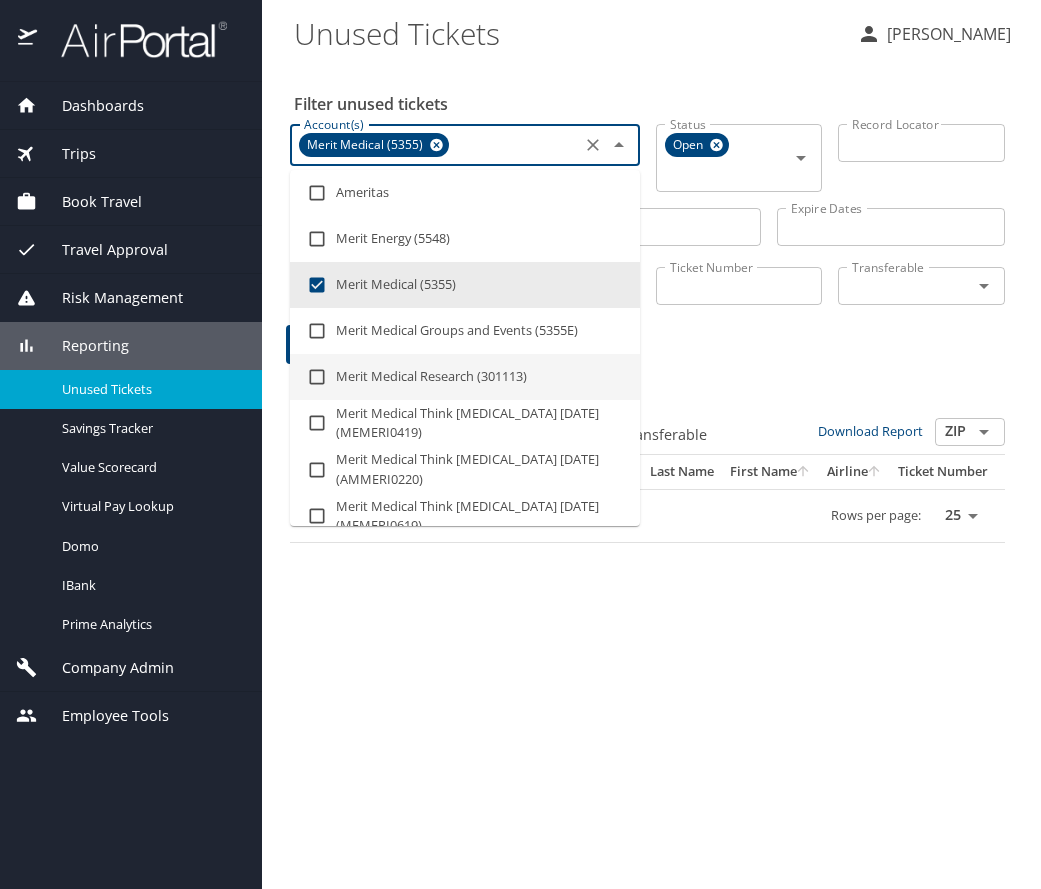 click on "Filter Clear Filters" at bounding box center (647, 344) 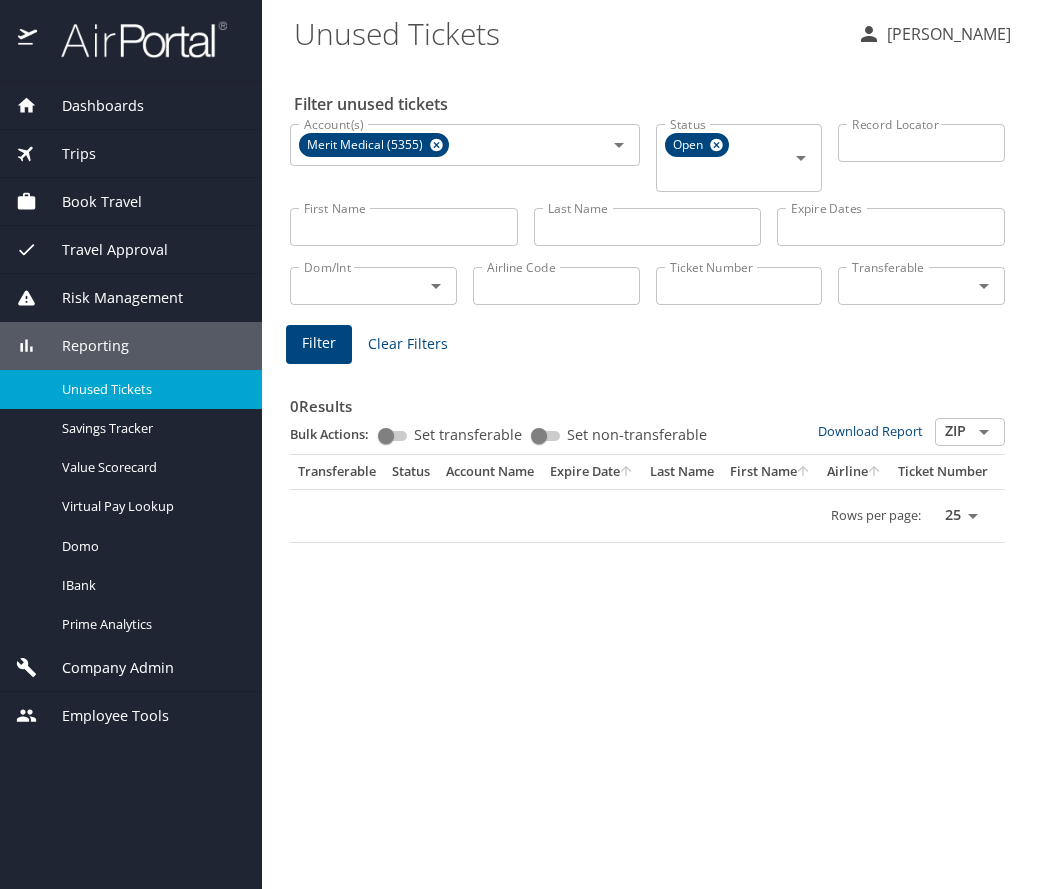 click on "Filter" at bounding box center (319, 344) 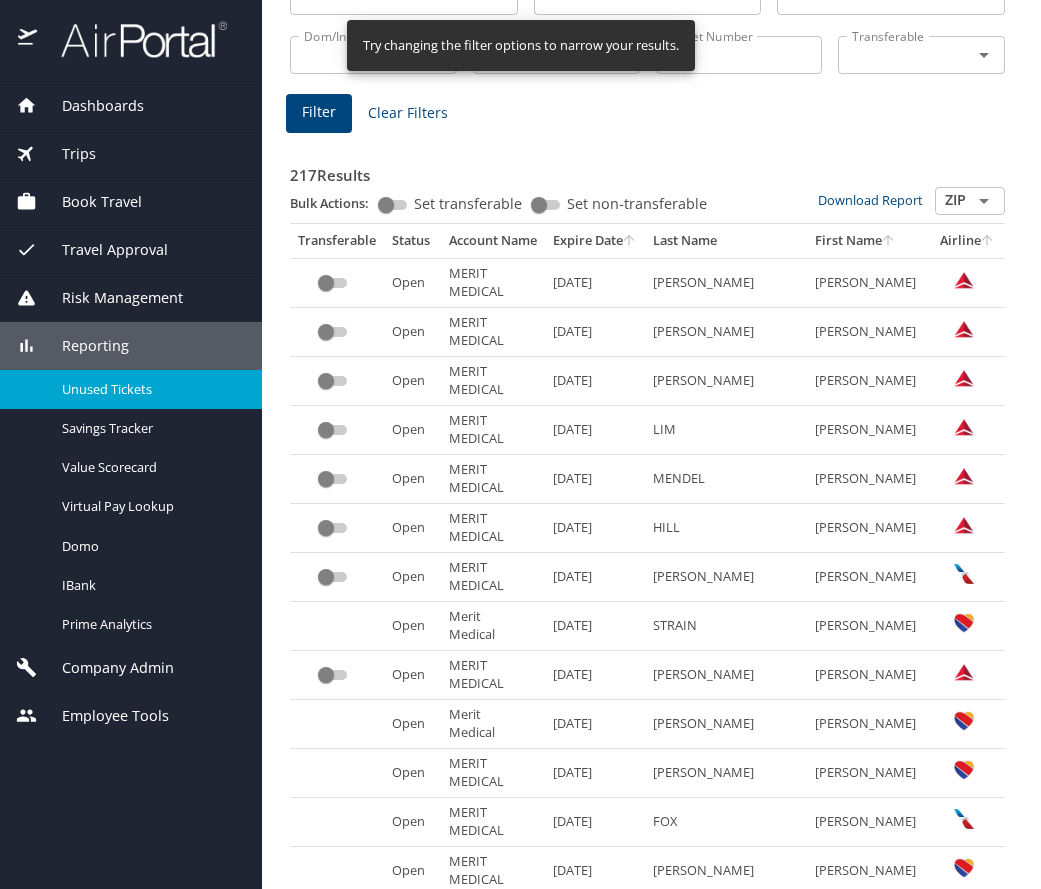 scroll, scrollTop: 0, scrollLeft: 0, axis: both 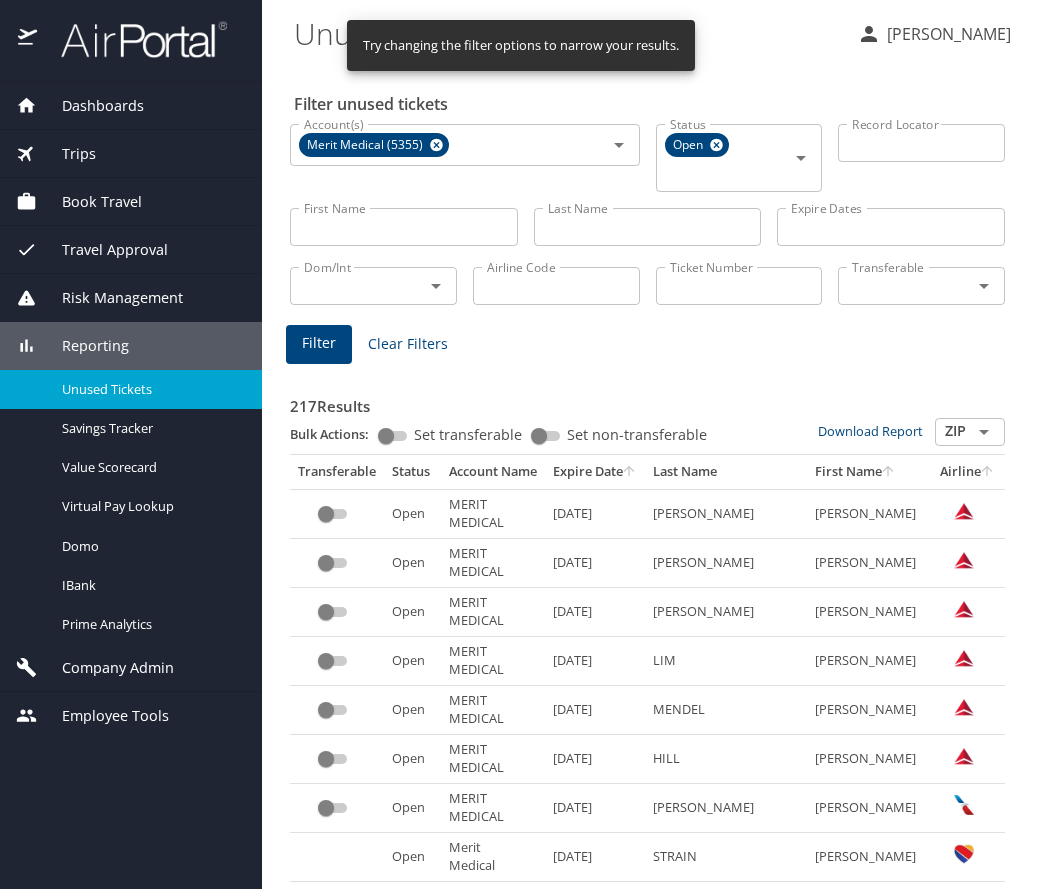 click on "Ticket Number" at bounding box center [739, 286] 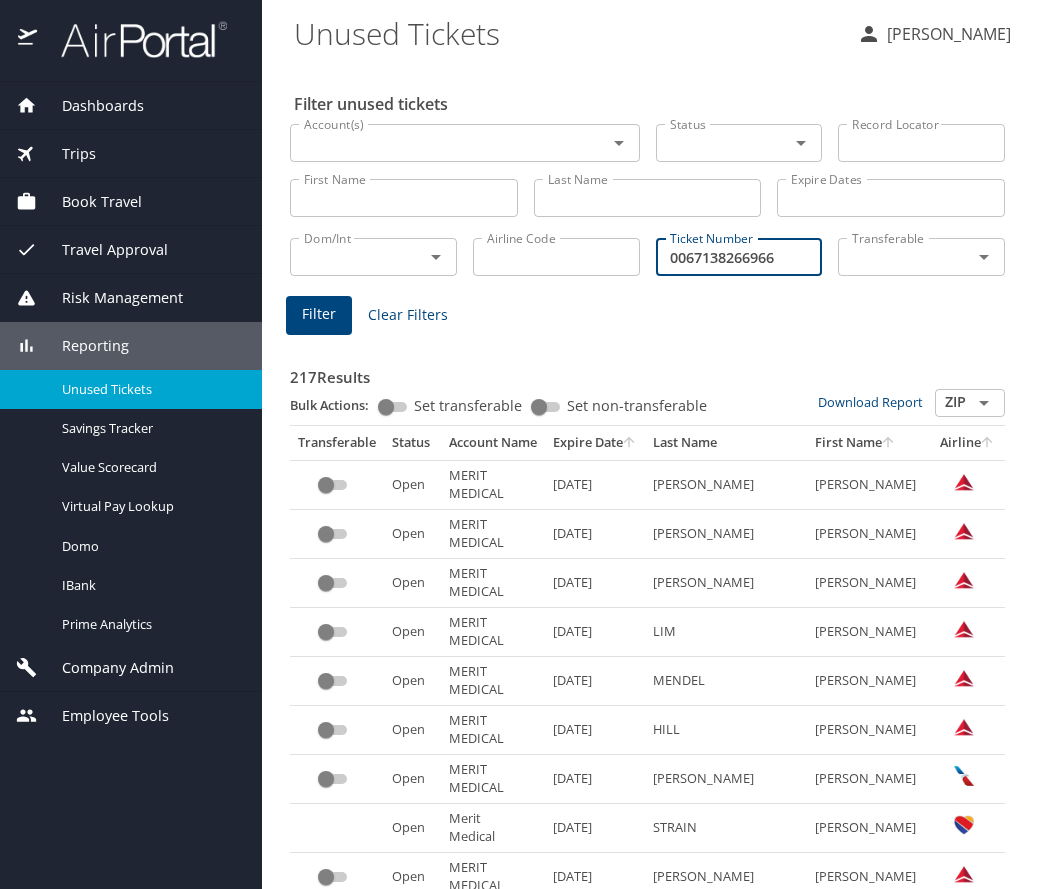 click on "Filter" at bounding box center (319, 315) 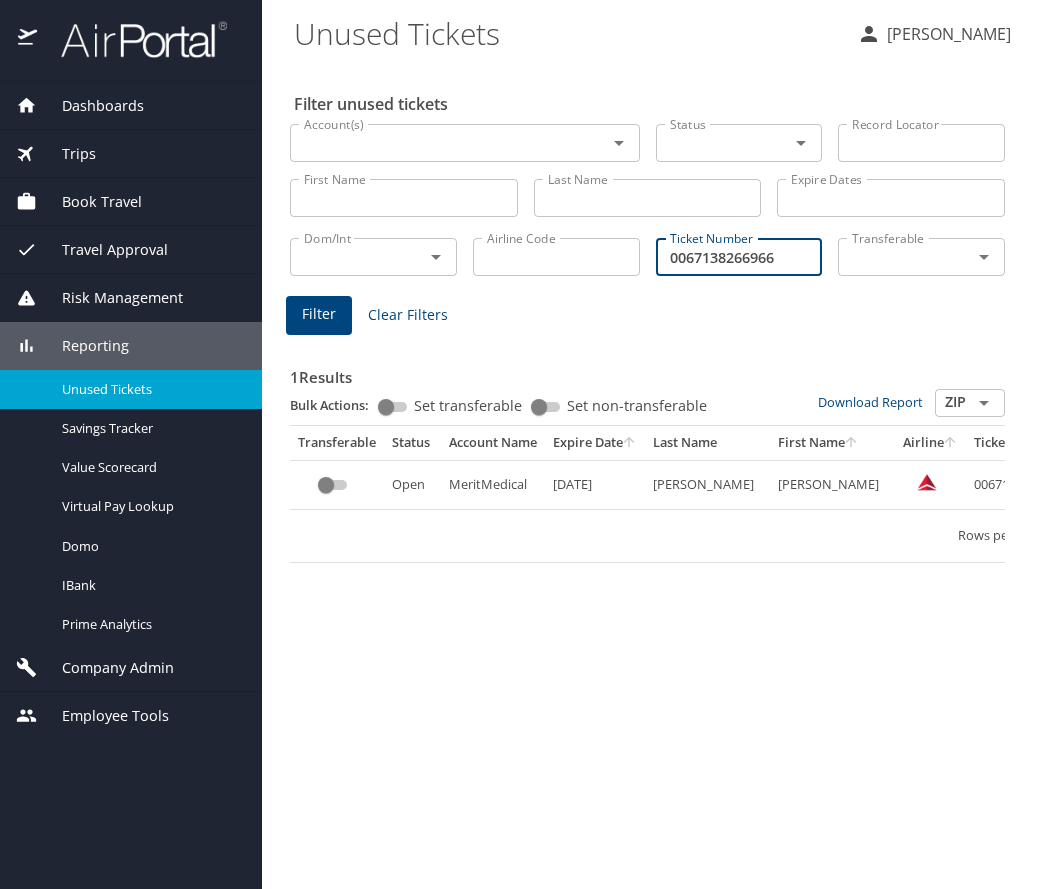 drag, startPoint x: 801, startPoint y: 259, endPoint x: 630, endPoint y: 255, distance: 171.04678 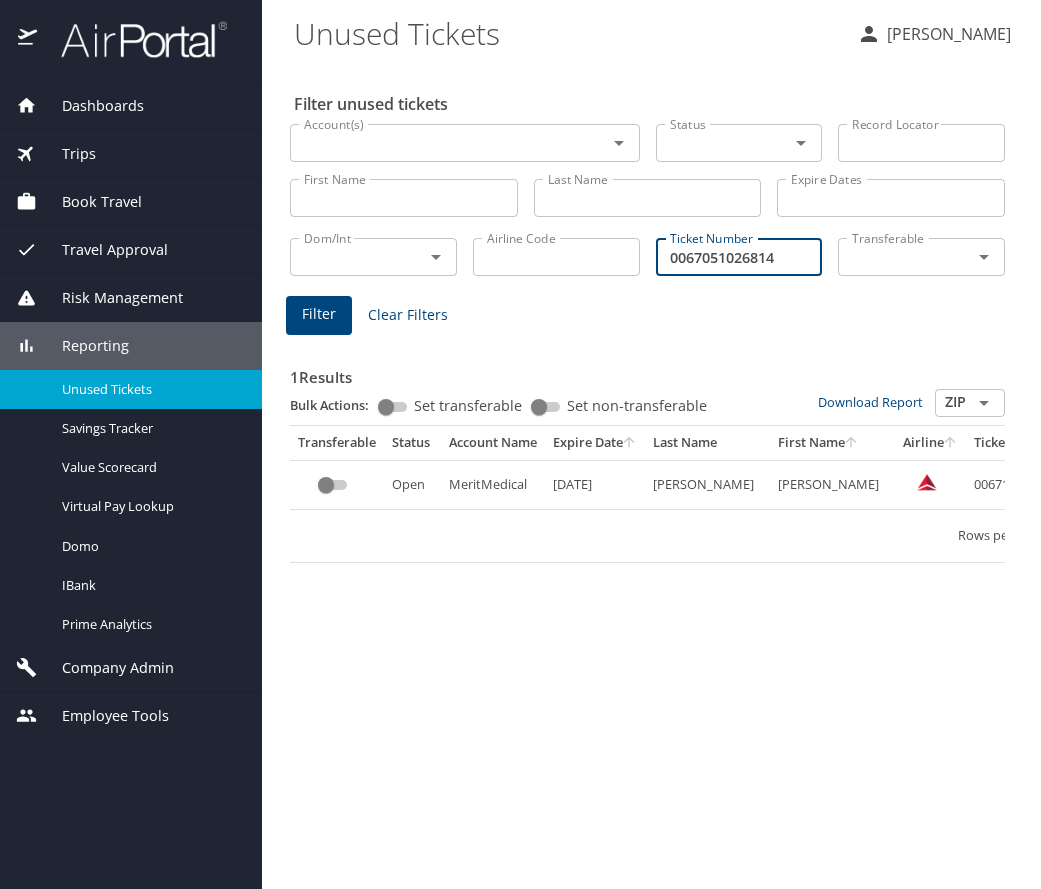 type on "0067051026814" 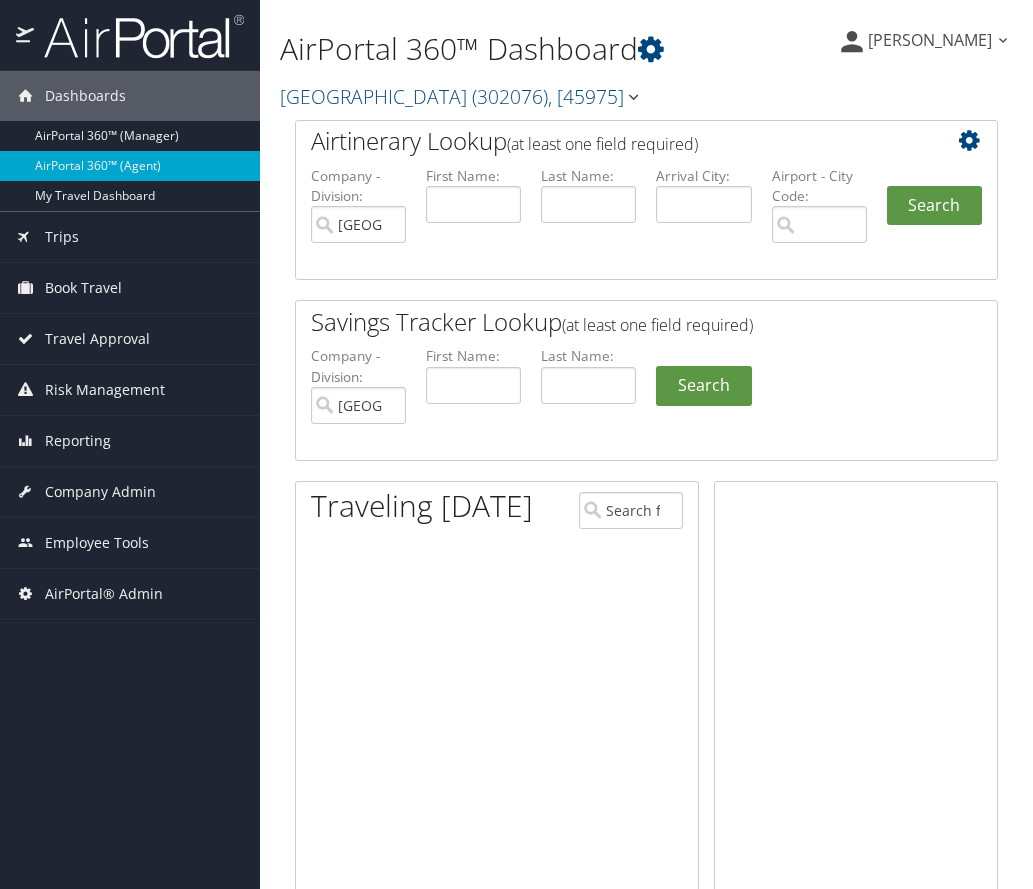 scroll, scrollTop: 0, scrollLeft: 0, axis: both 